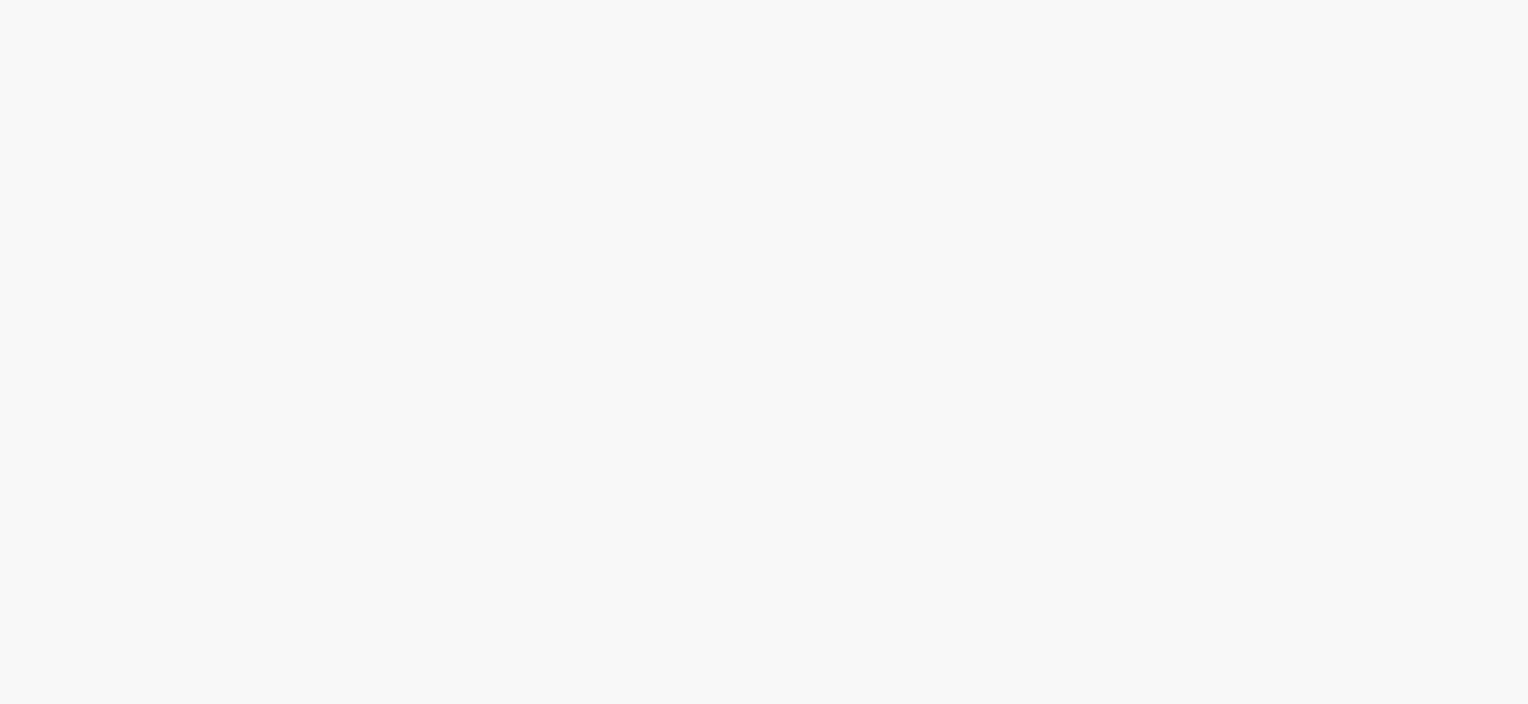 scroll, scrollTop: 0, scrollLeft: 0, axis: both 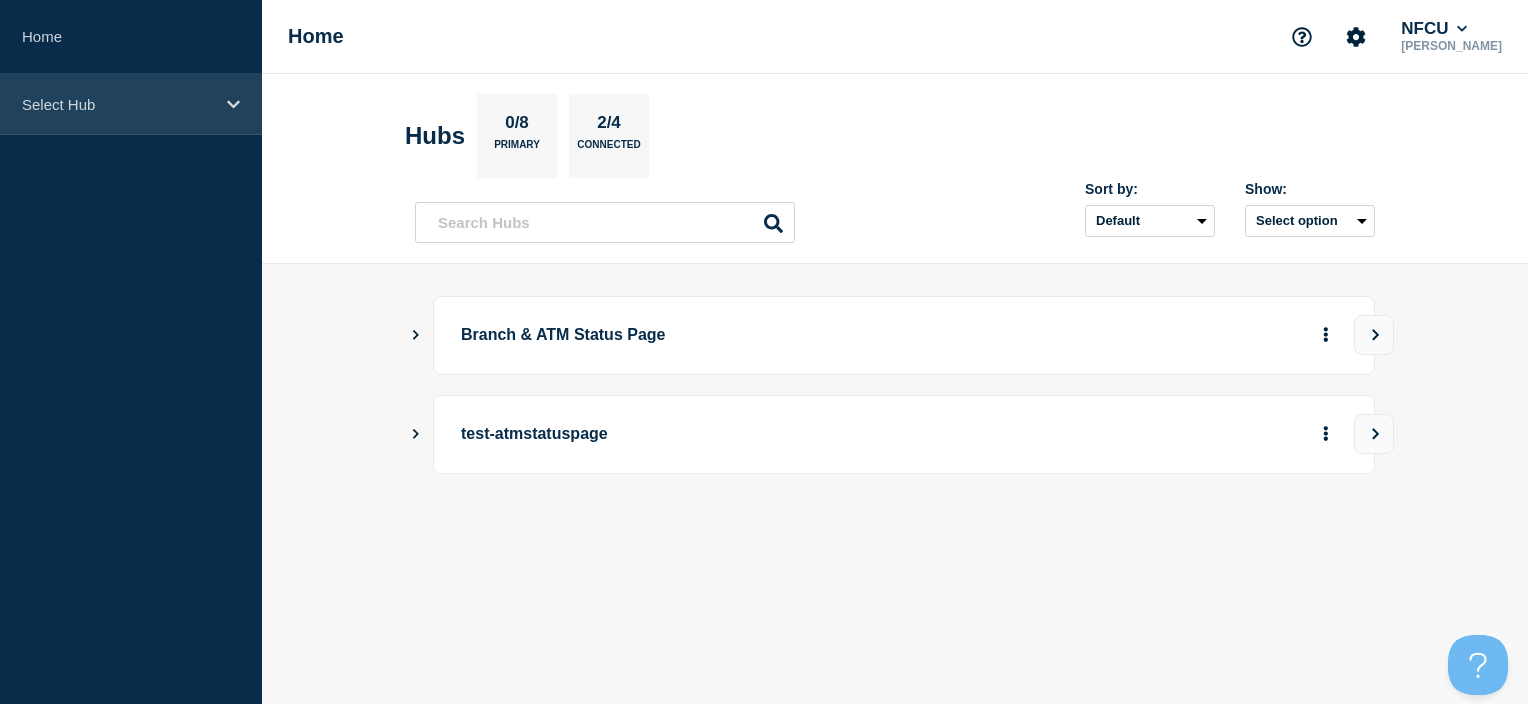 click on "Select Hub" at bounding box center [131, 104] 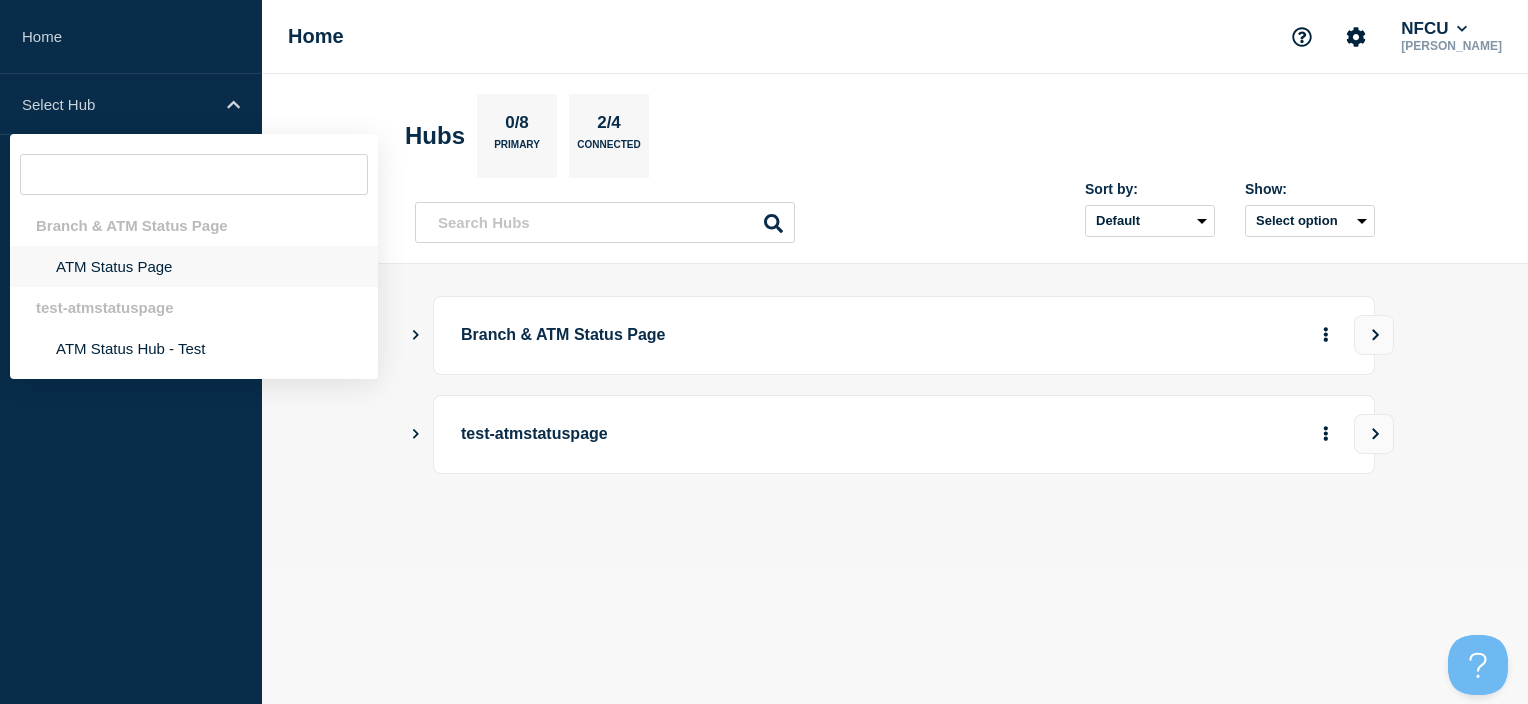 click on "ATM Status Page" 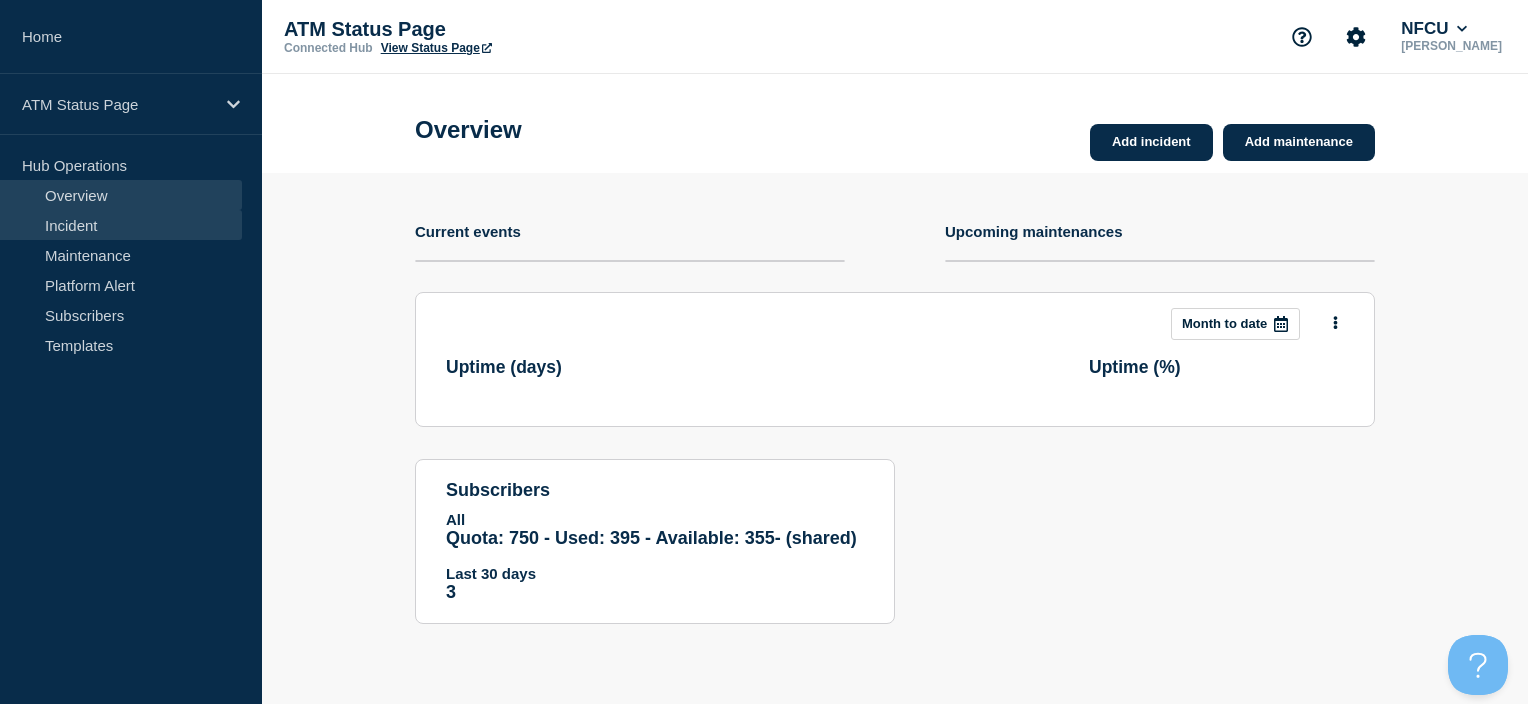 click on "Incident" at bounding box center (121, 225) 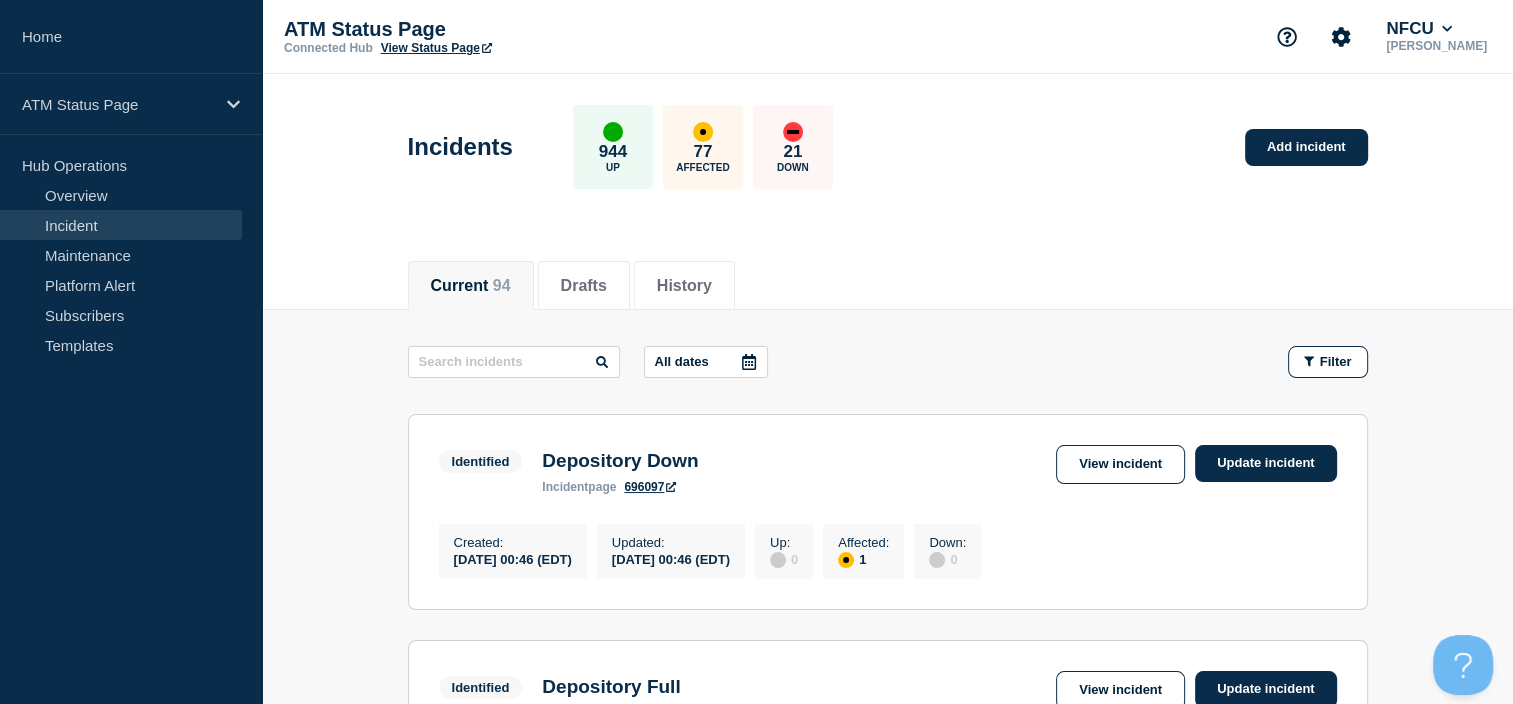 click 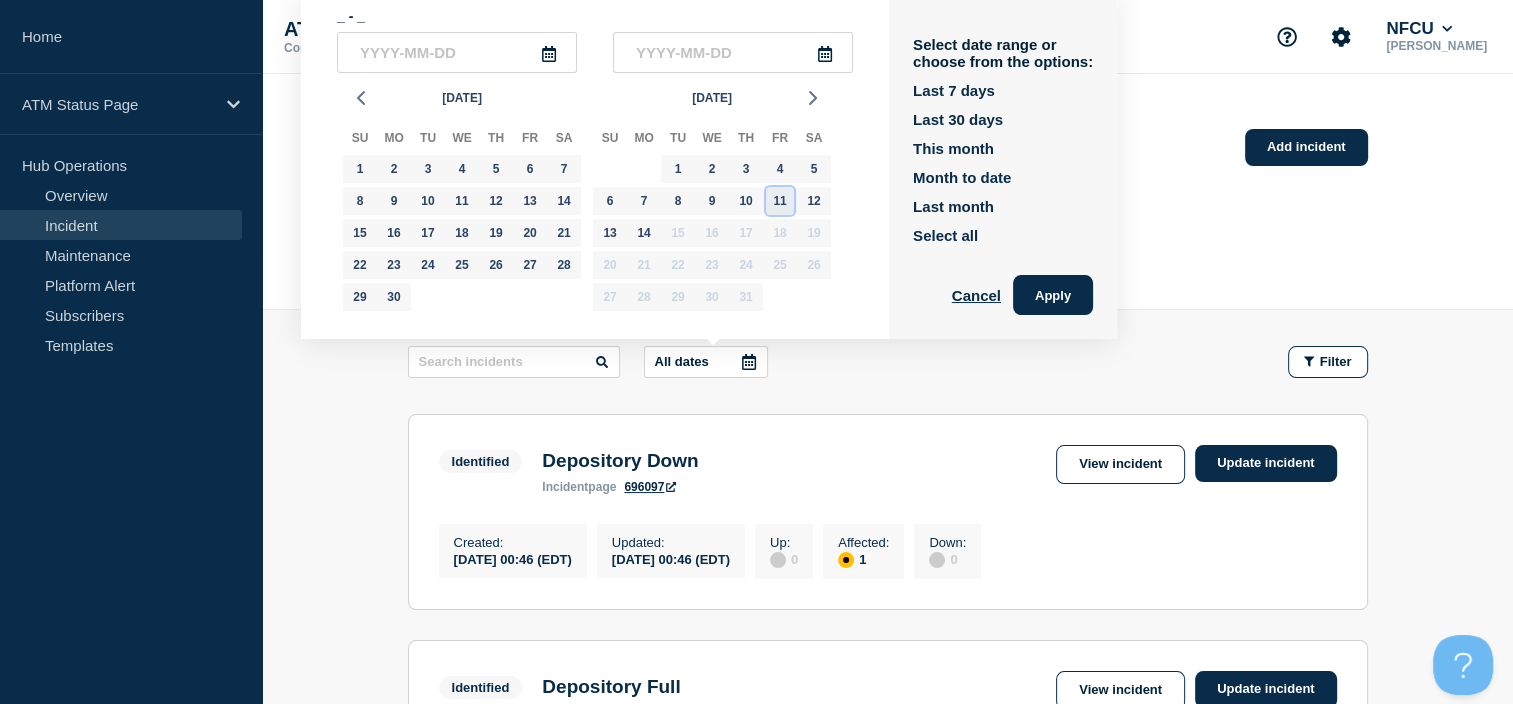 click on "11" 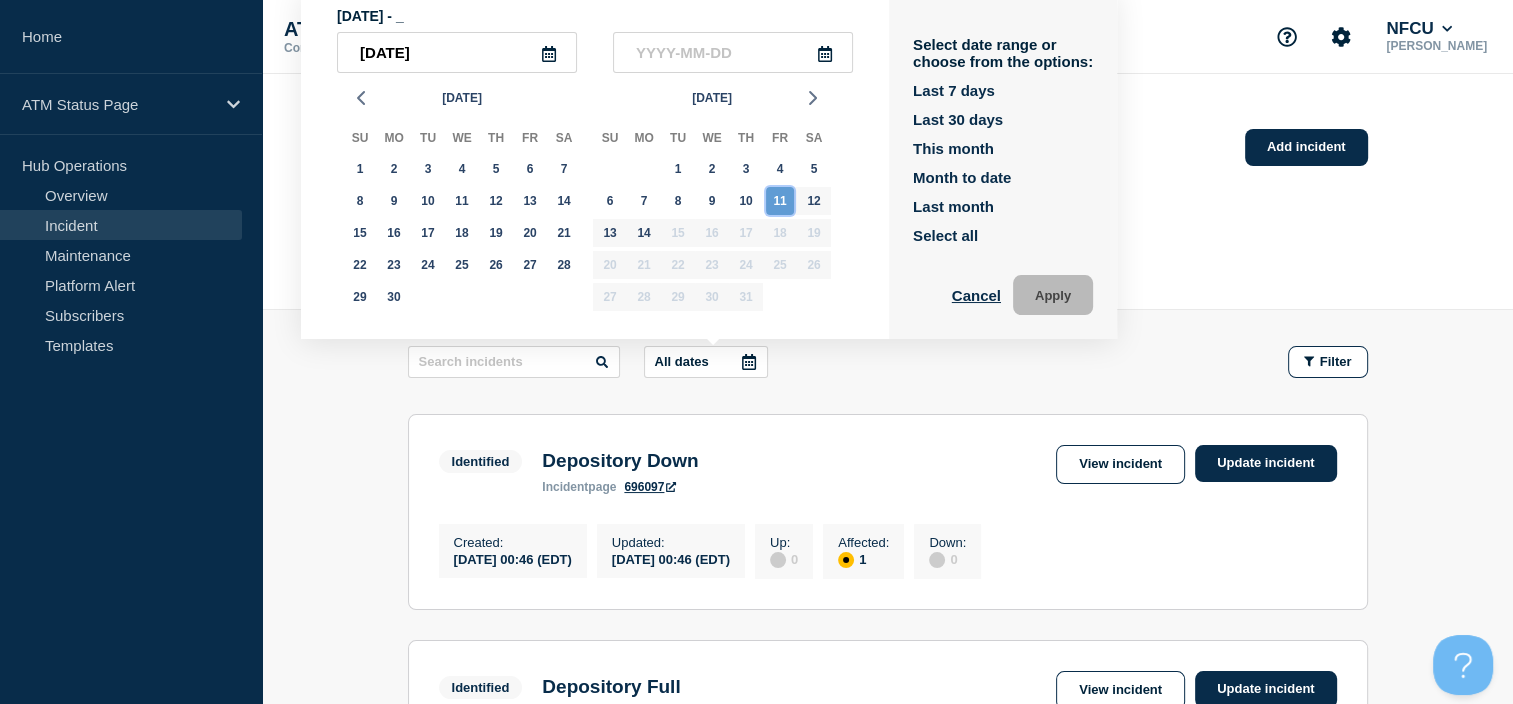 click on "11" 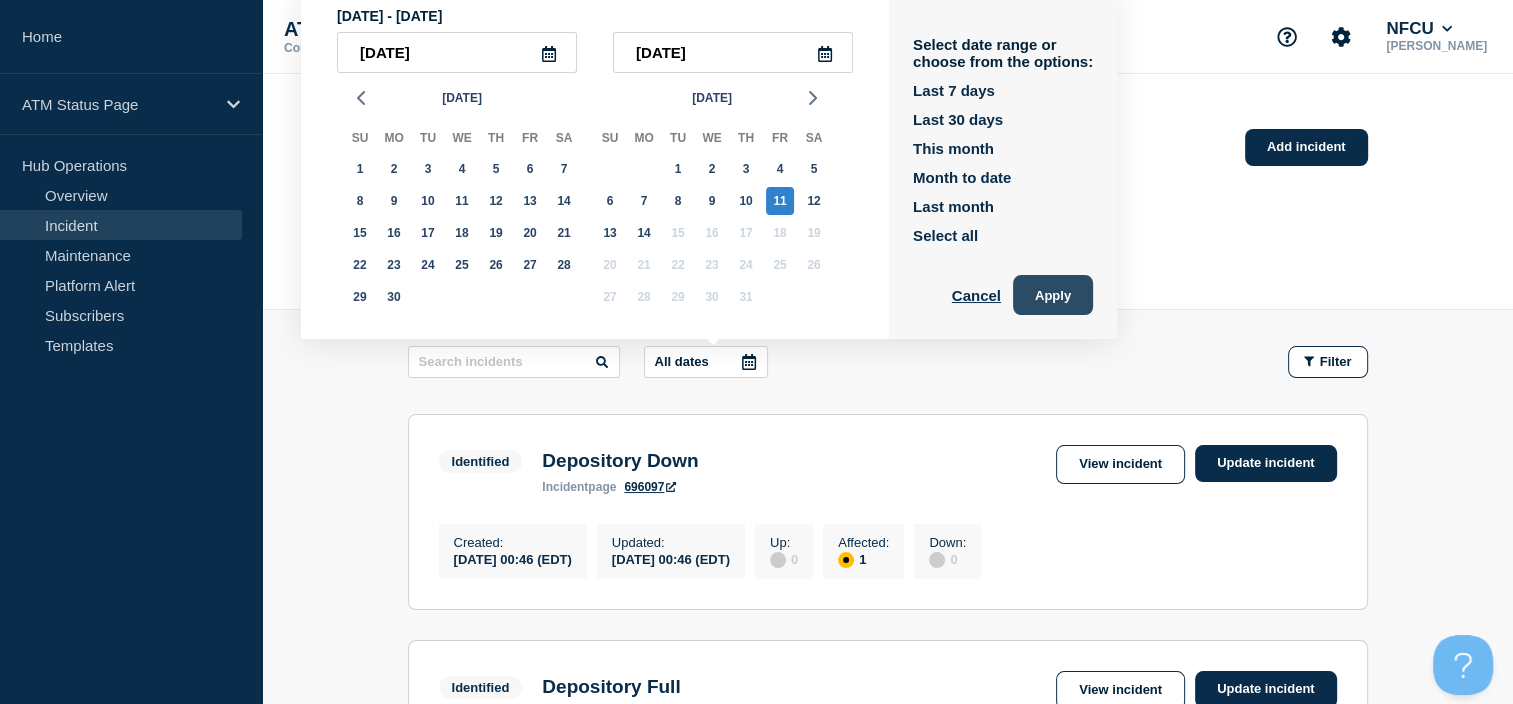 click on "Apply" at bounding box center [1053, 295] 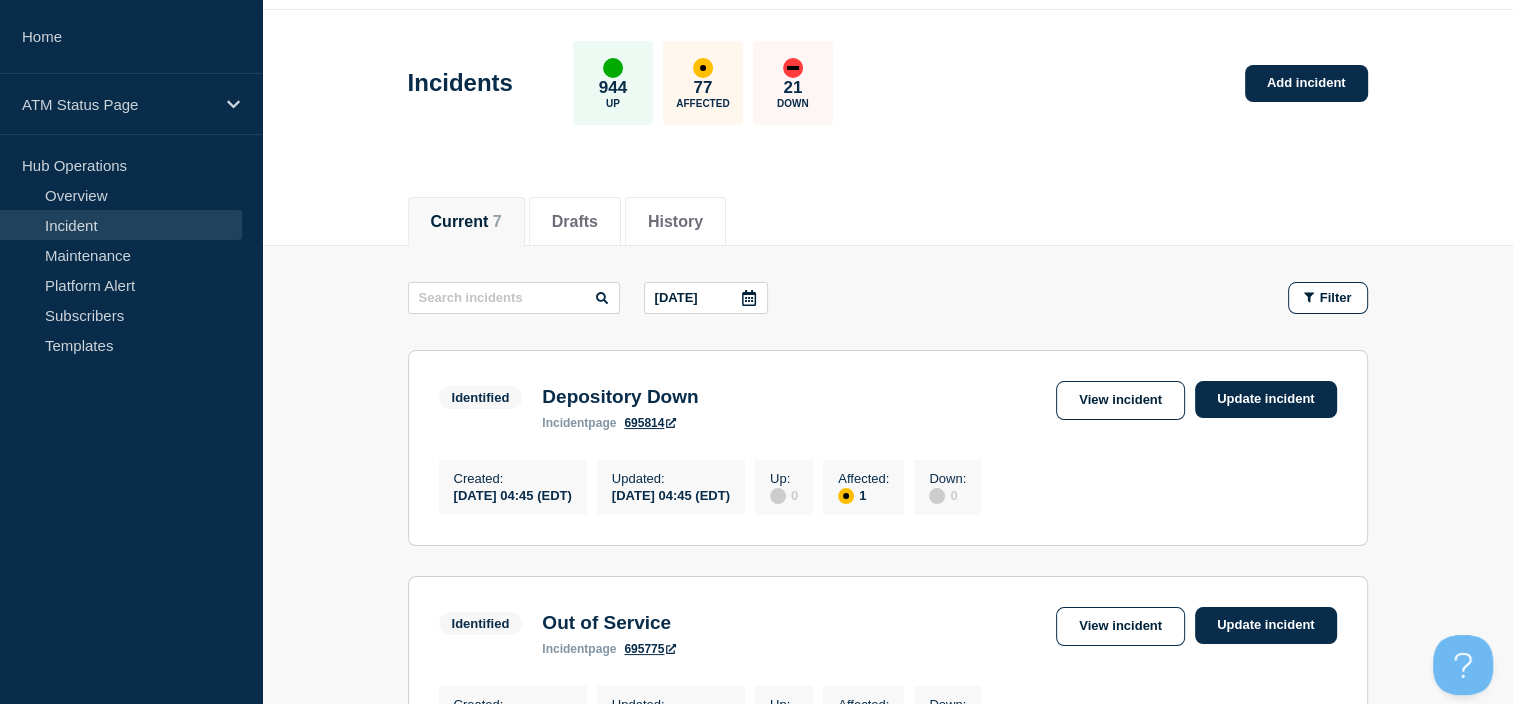 scroll, scrollTop: 63, scrollLeft: 0, axis: vertical 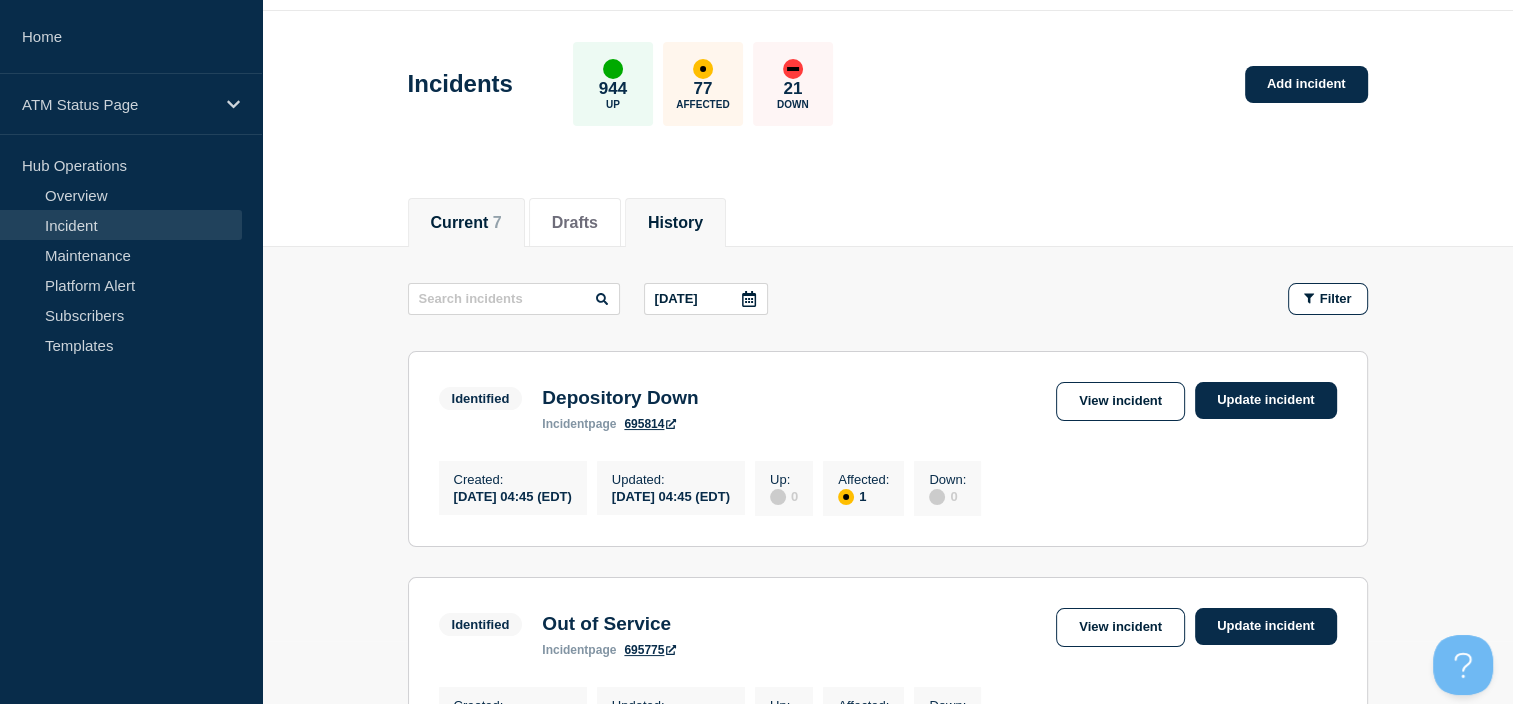 click on "History" 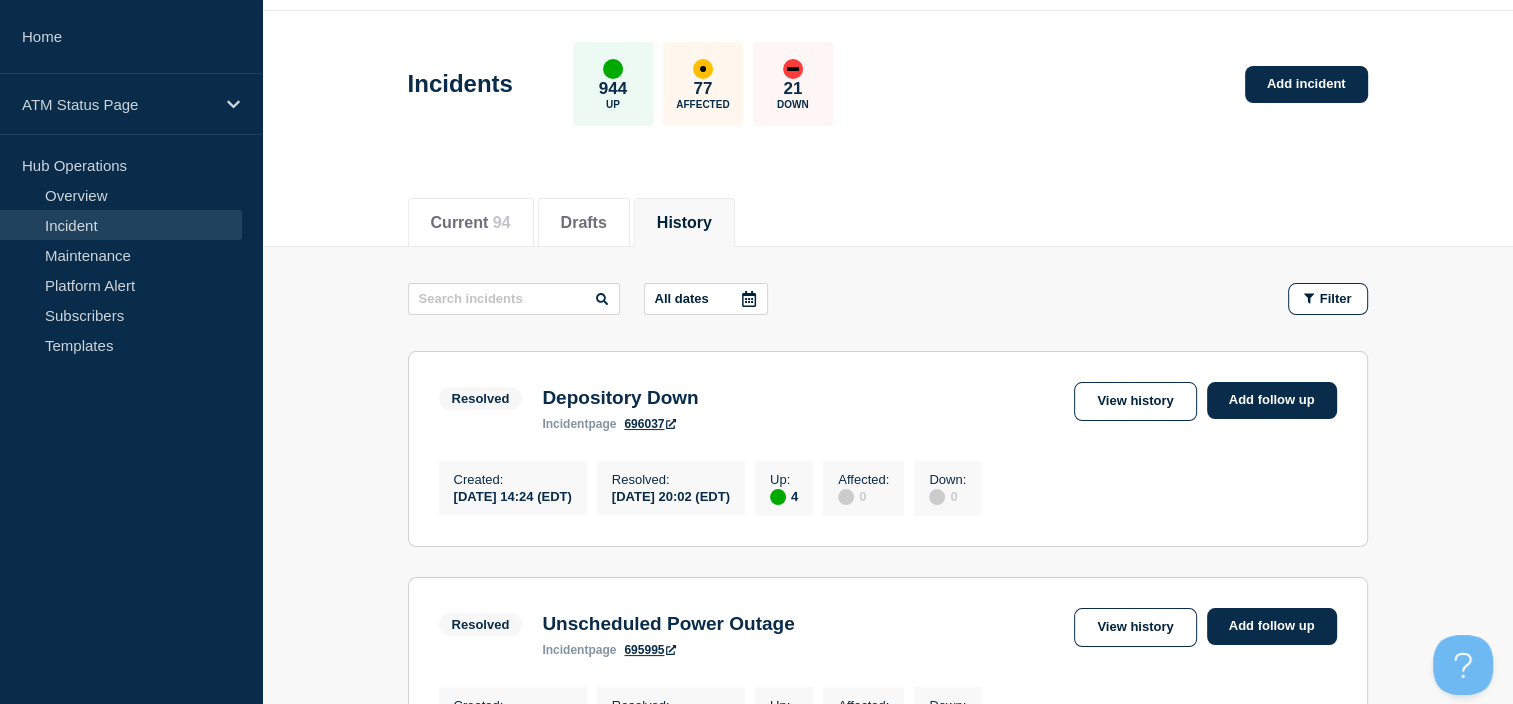 click at bounding box center (749, 299) 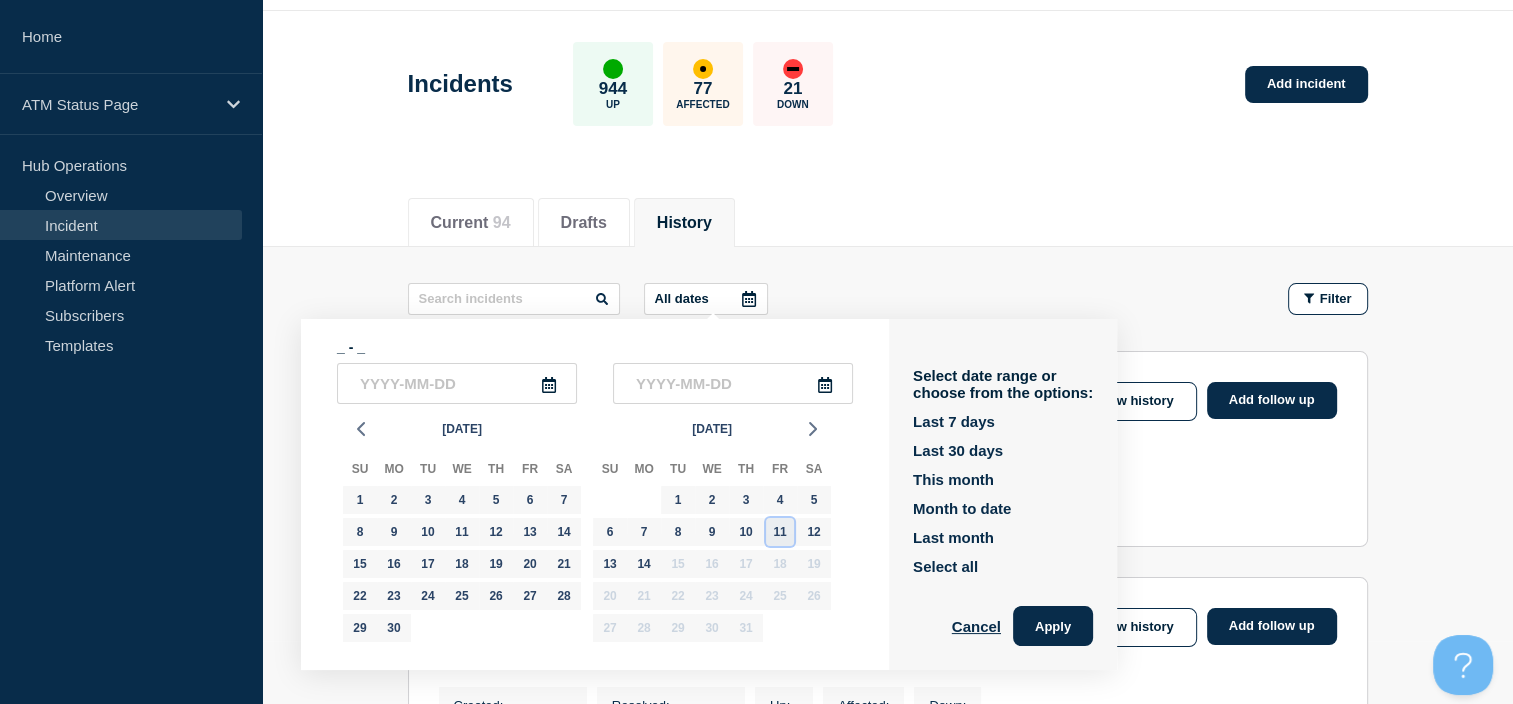 click on "11" 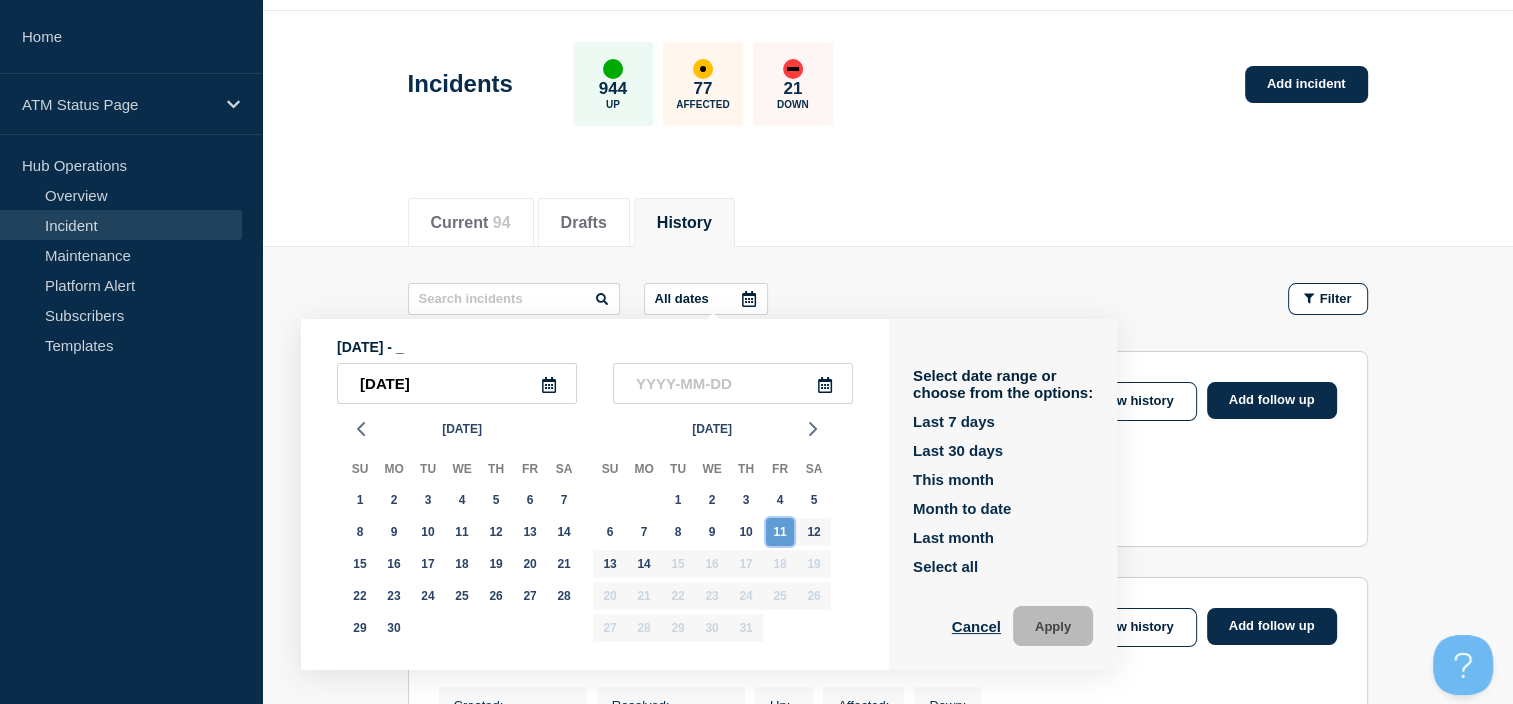 click on "11" 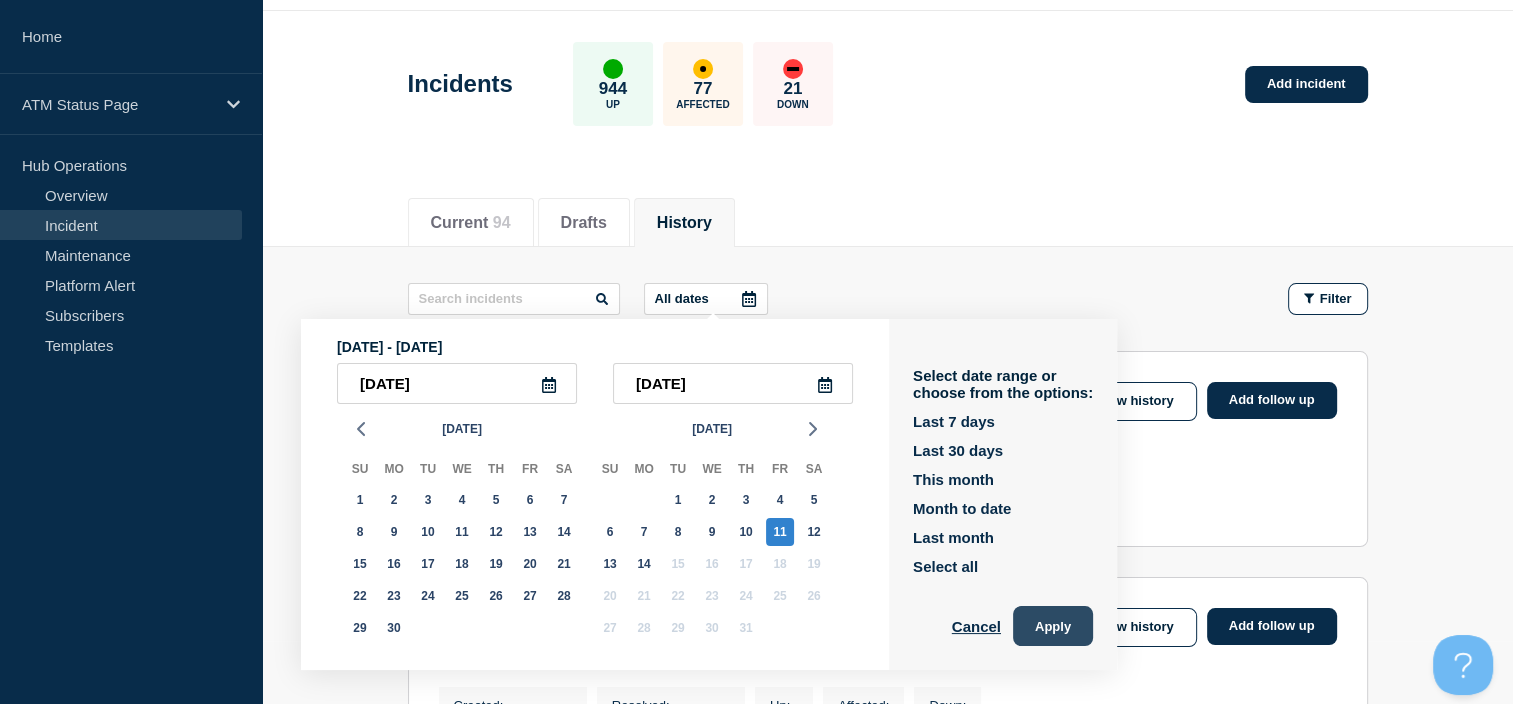 click on "Apply" at bounding box center (1053, 626) 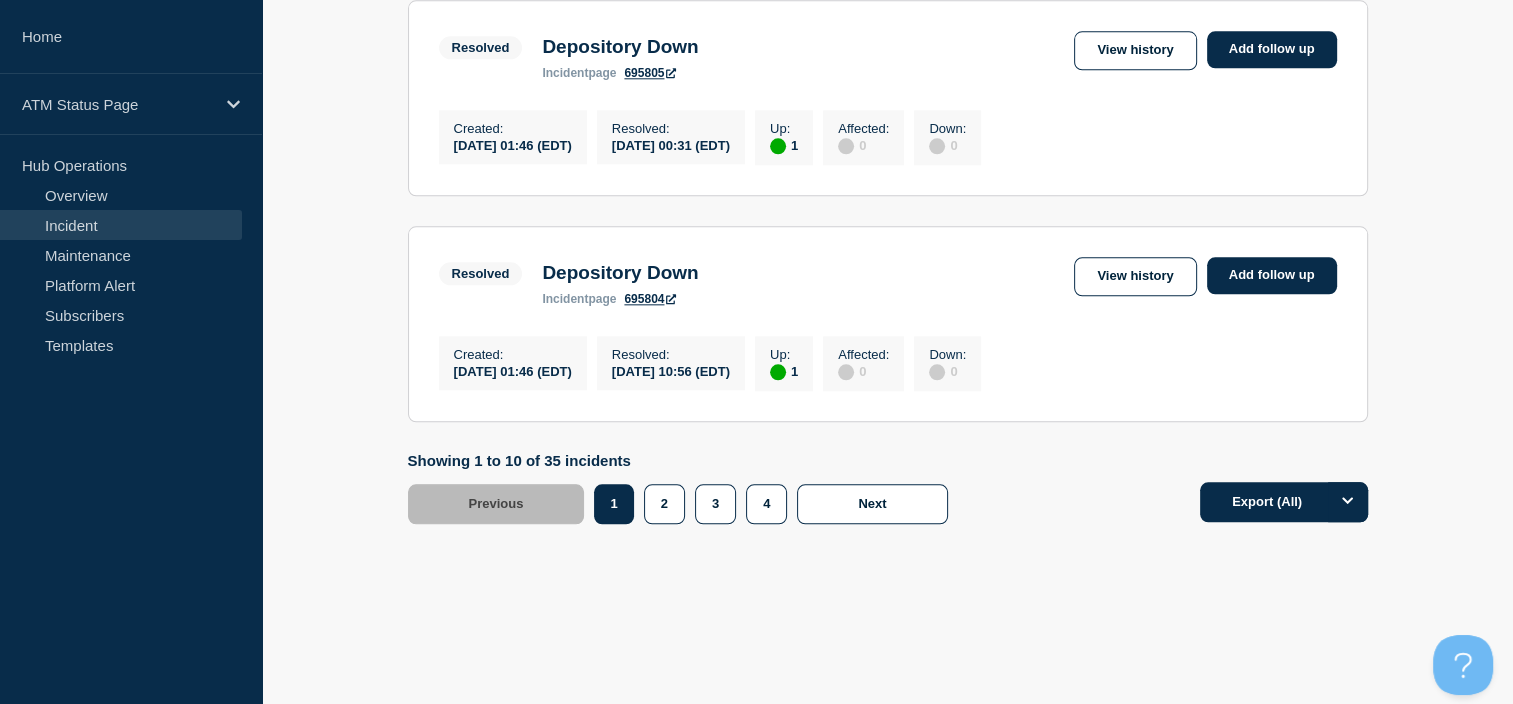 scroll, scrollTop: 2284, scrollLeft: 0, axis: vertical 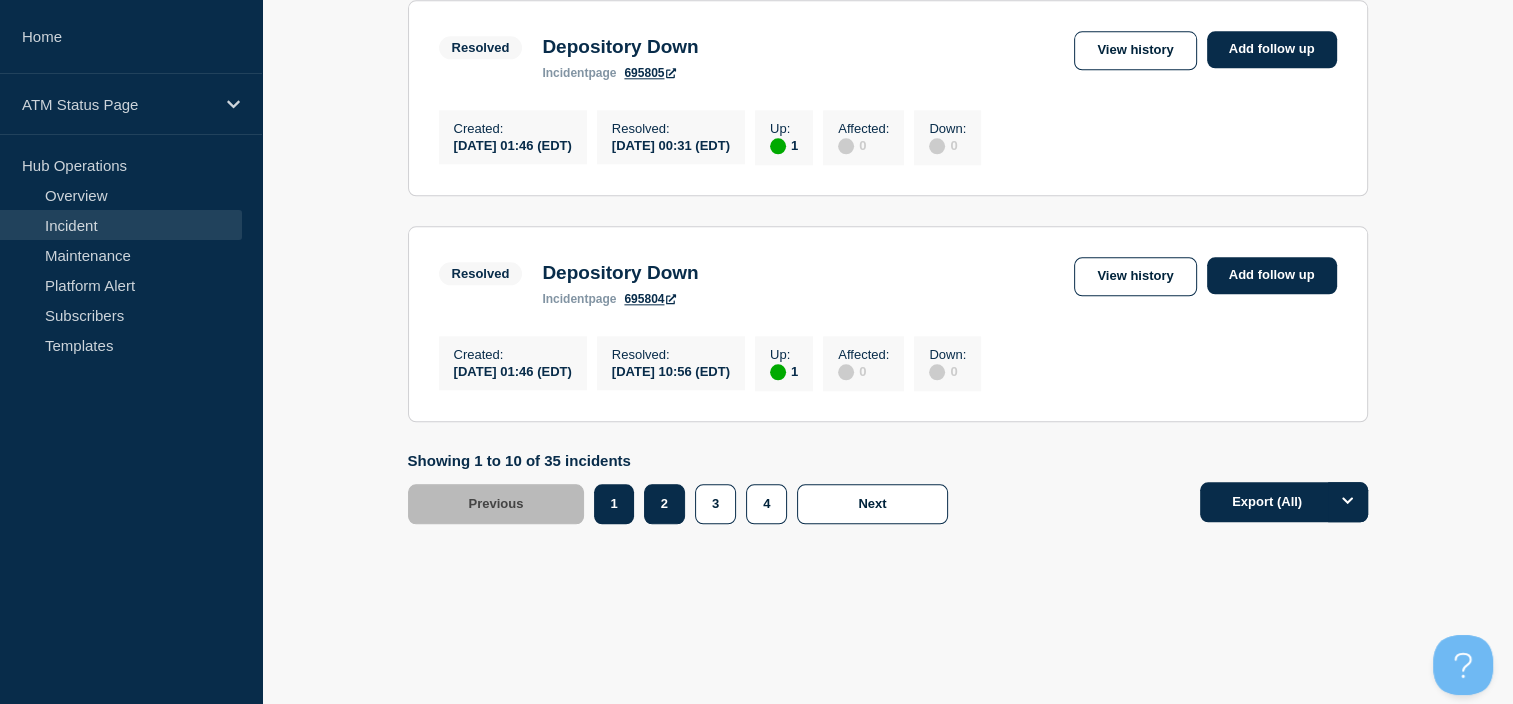 click on "2" at bounding box center (664, 504) 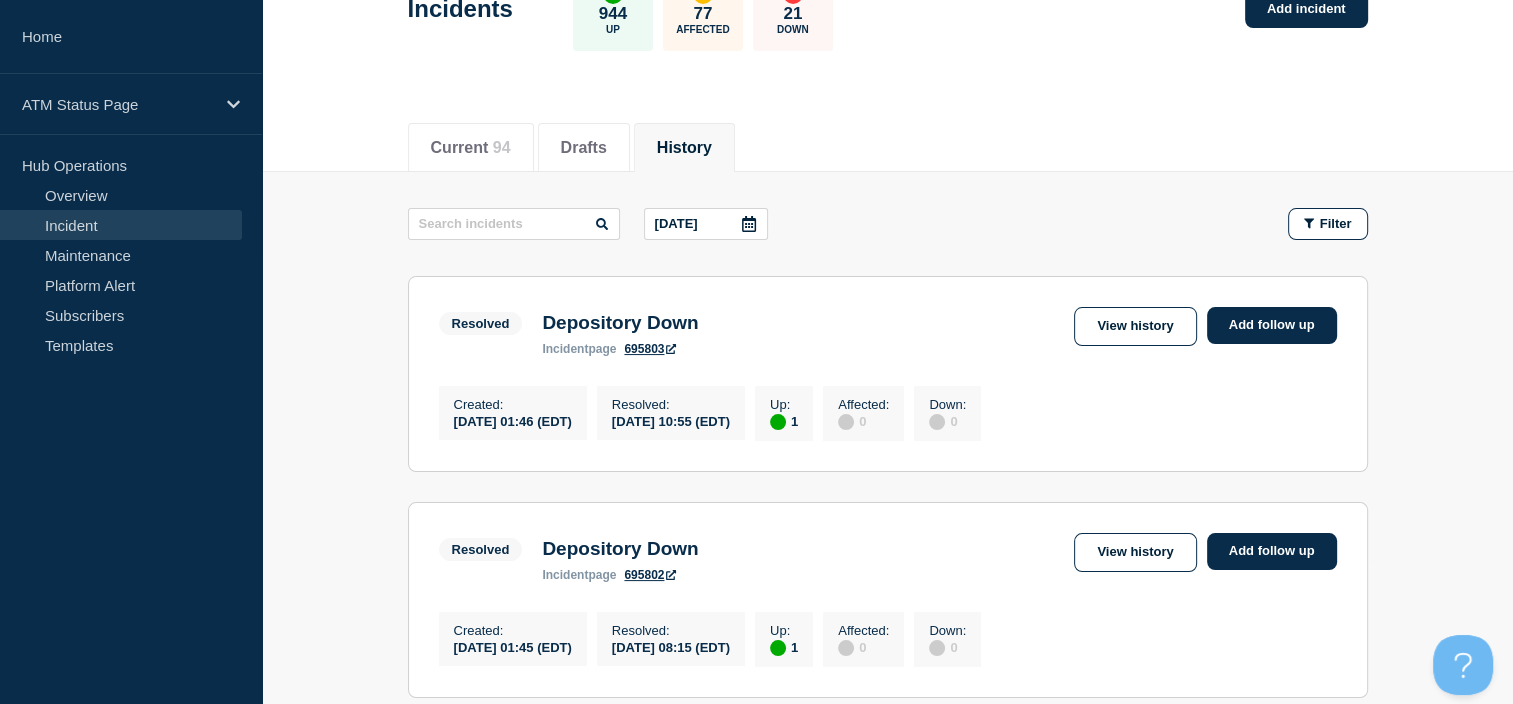 scroll, scrollTop: 111, scrollLeft: 0, axis: vertical 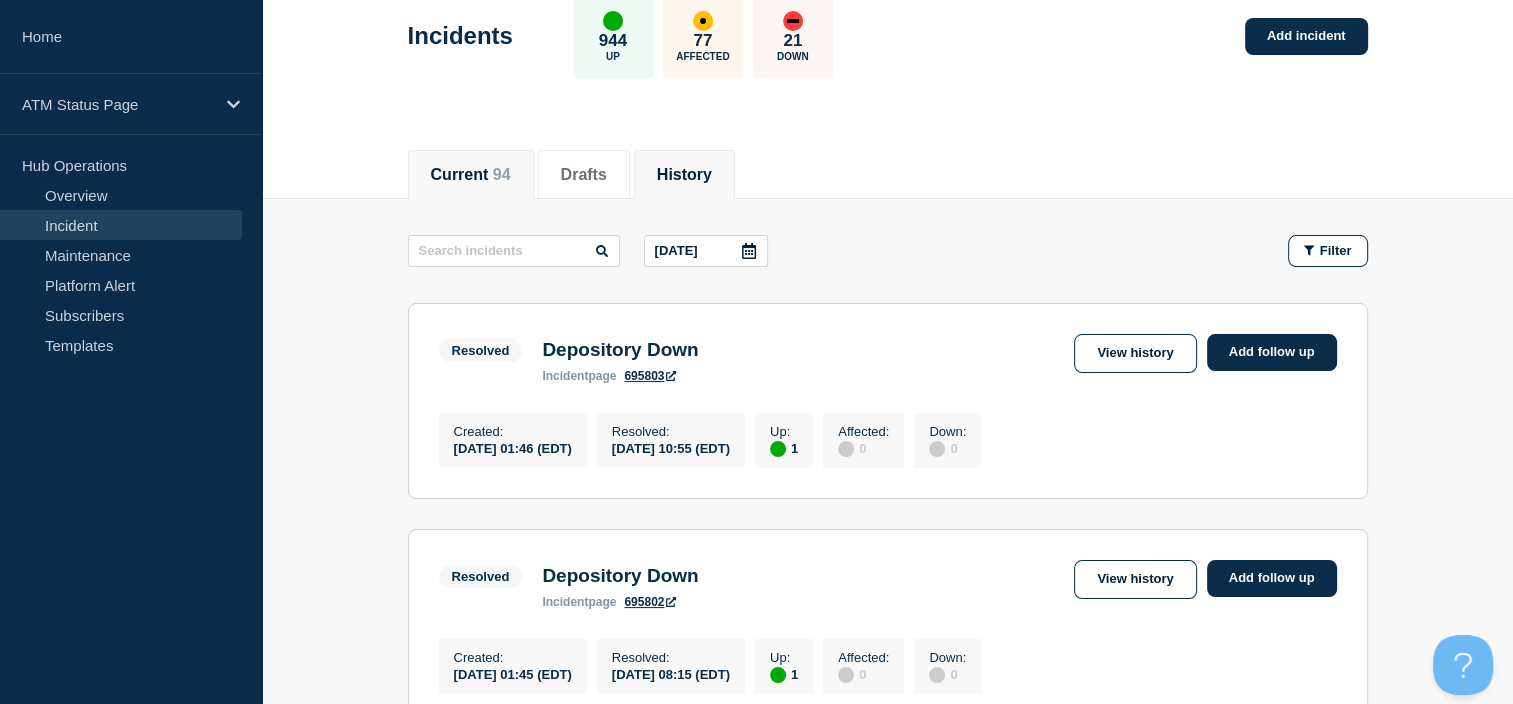 click on "94" at bounding box center [502, 174] 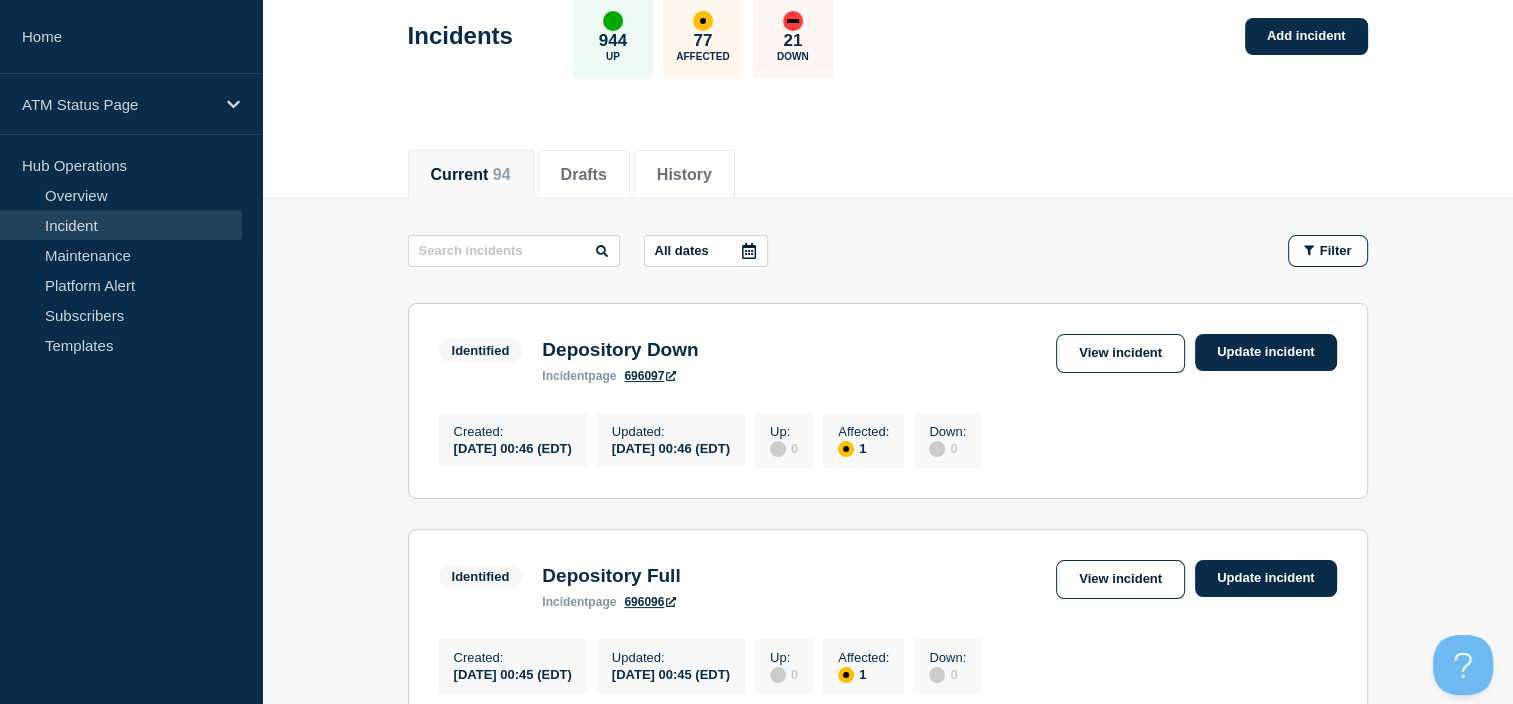 click at bounding box center [749, 251] 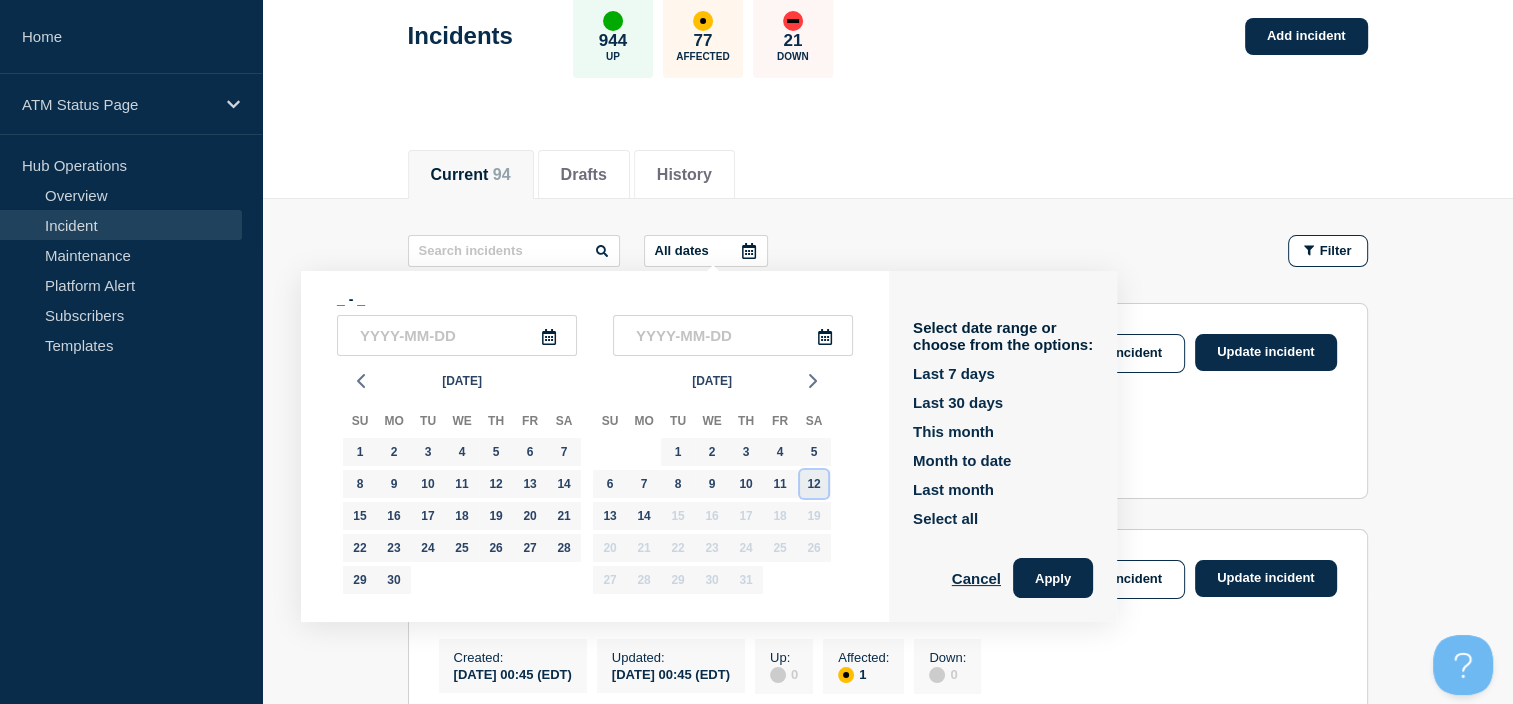 click on "12" 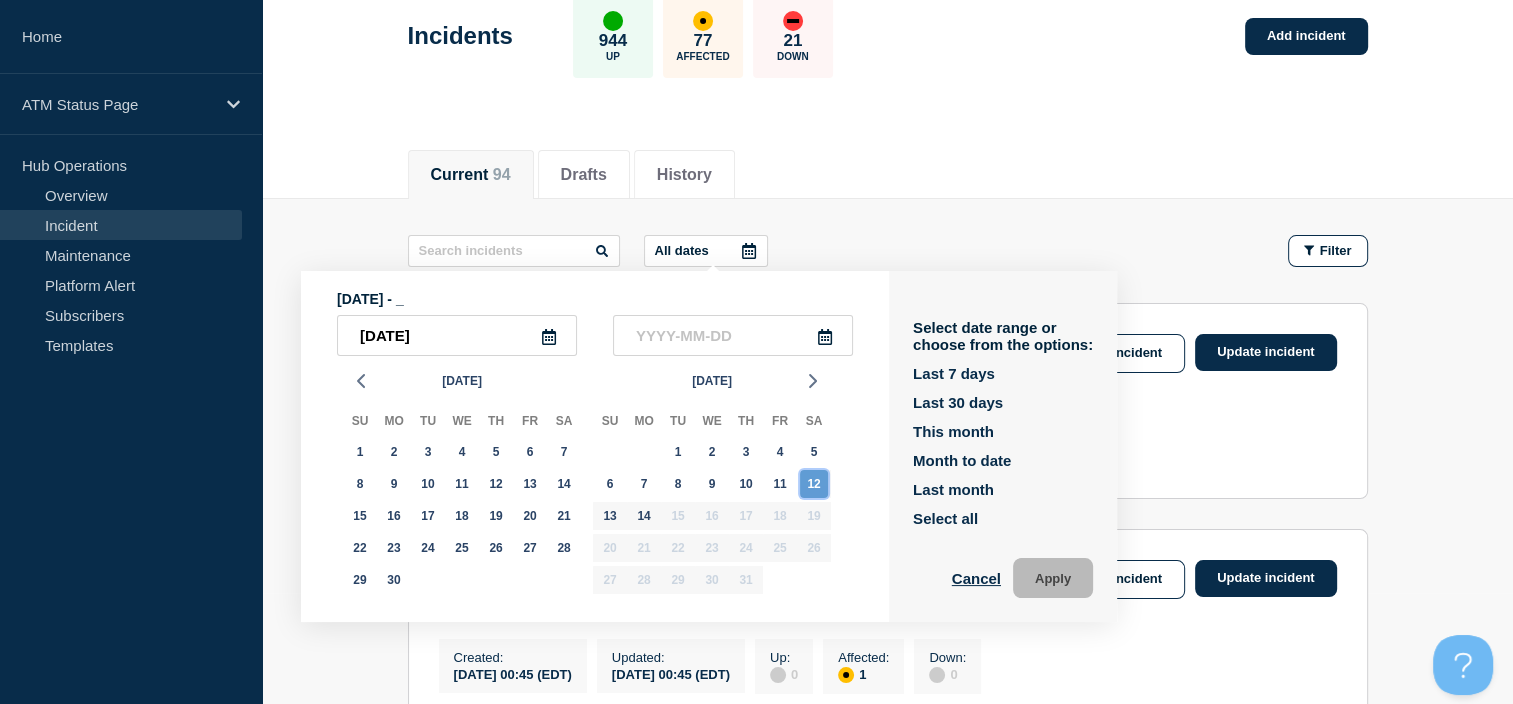 click on "12" 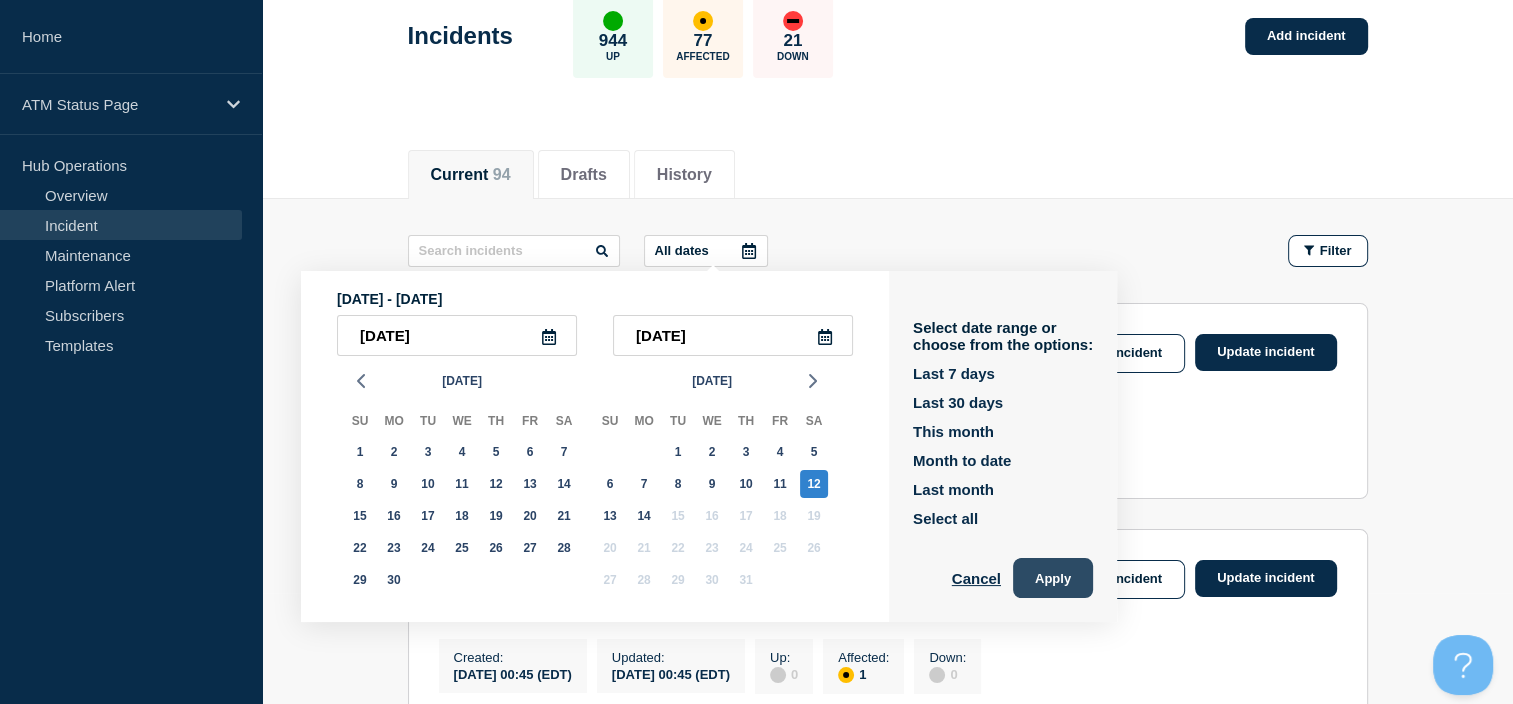 click on "Apply" at bounding box center [1053, 578] 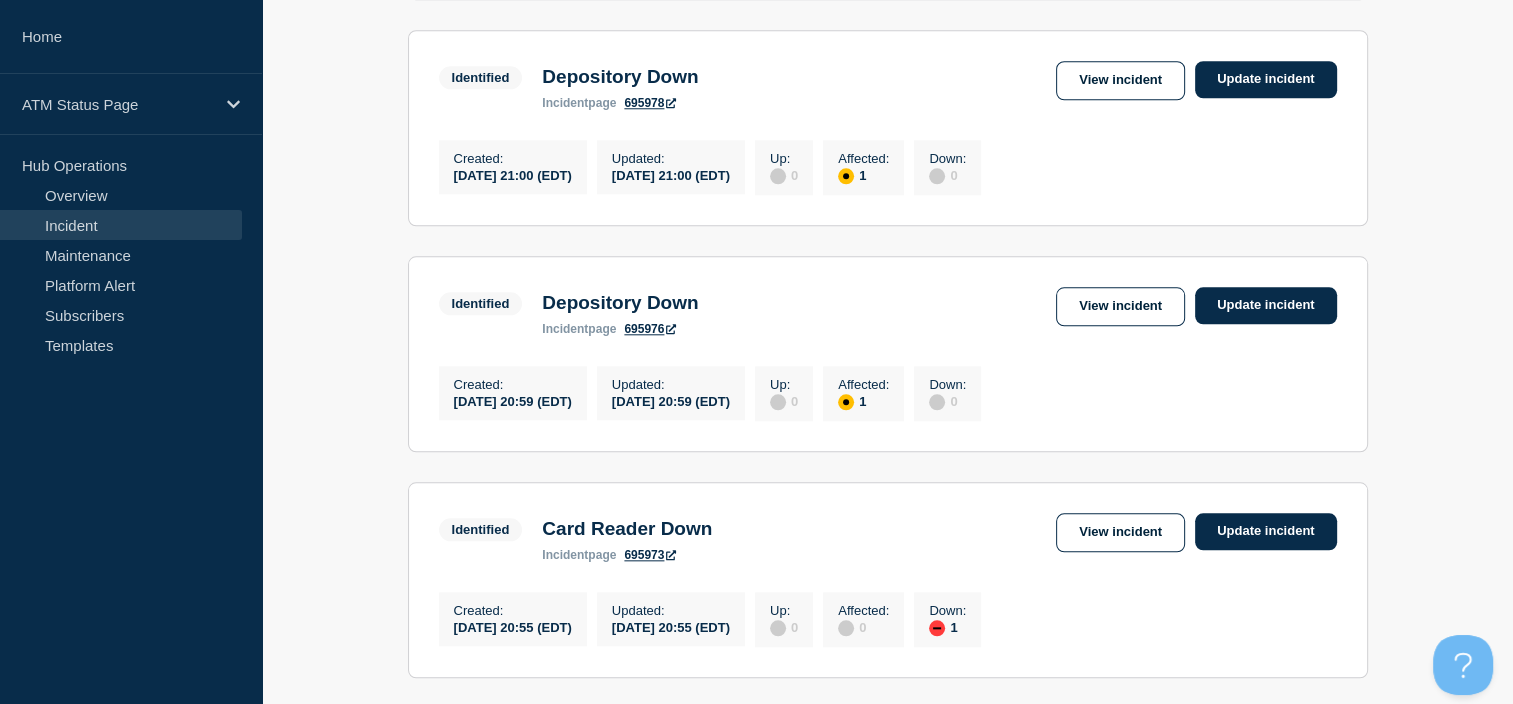 scroll, scrollTop: 2284, scrollLeft: 0, axis: vertical 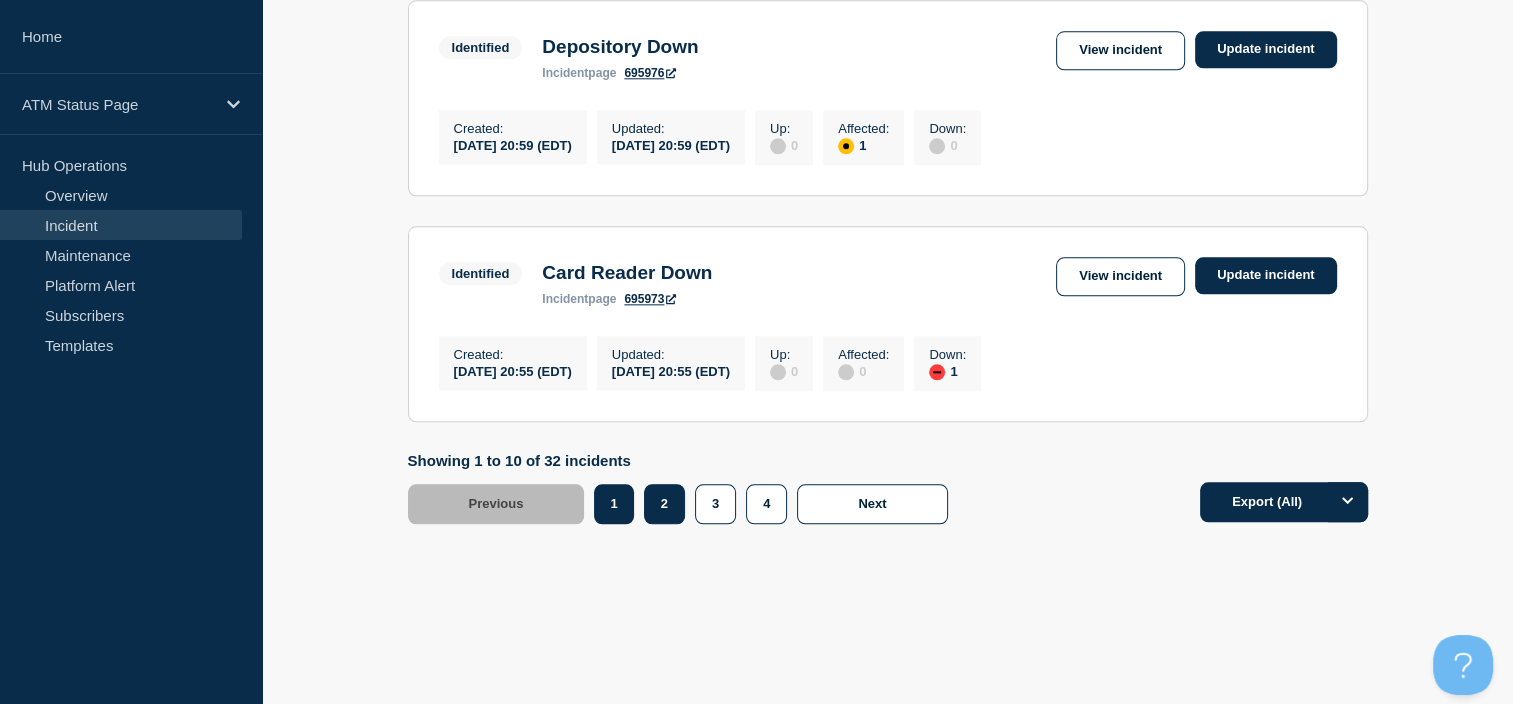click on "2" at bounding box center (664, 504) 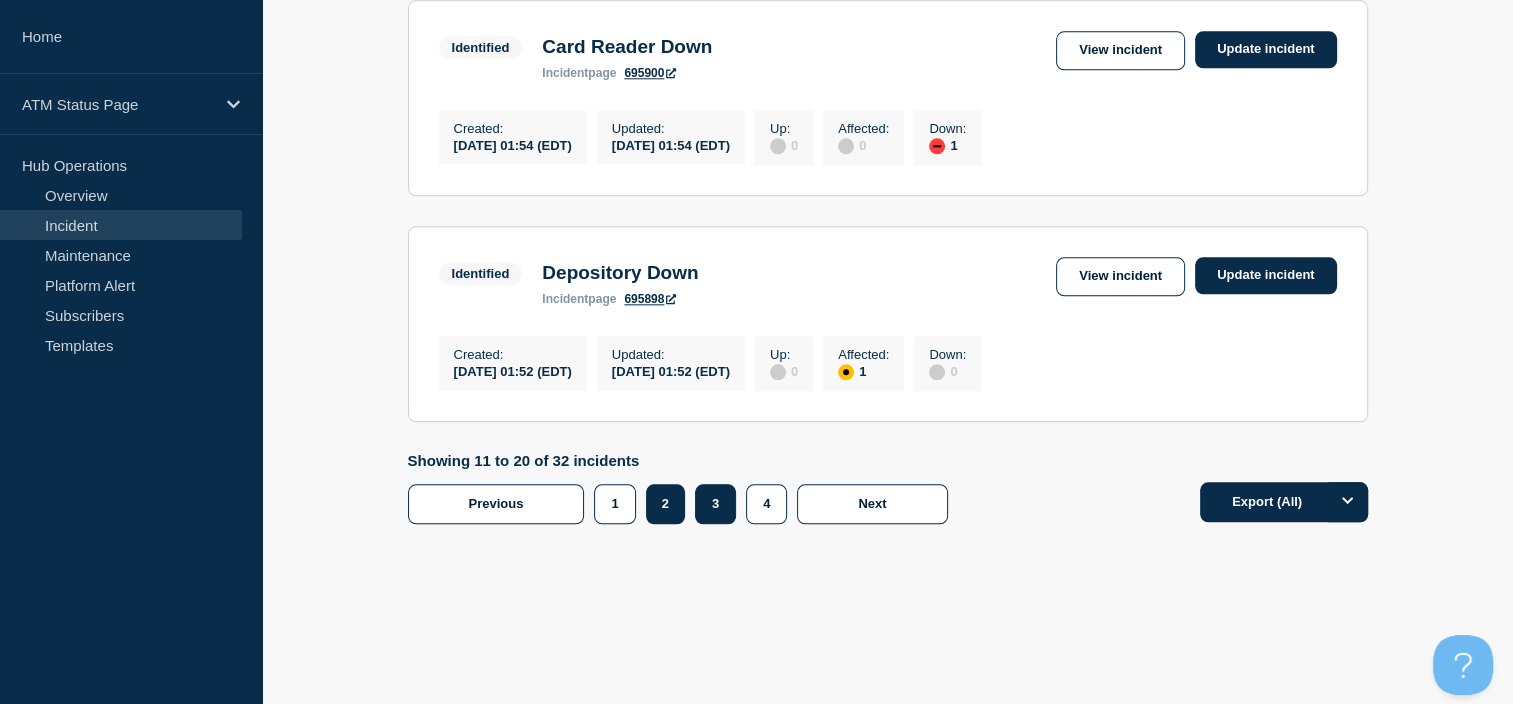 click on "3" at bounding box center (715, 504) 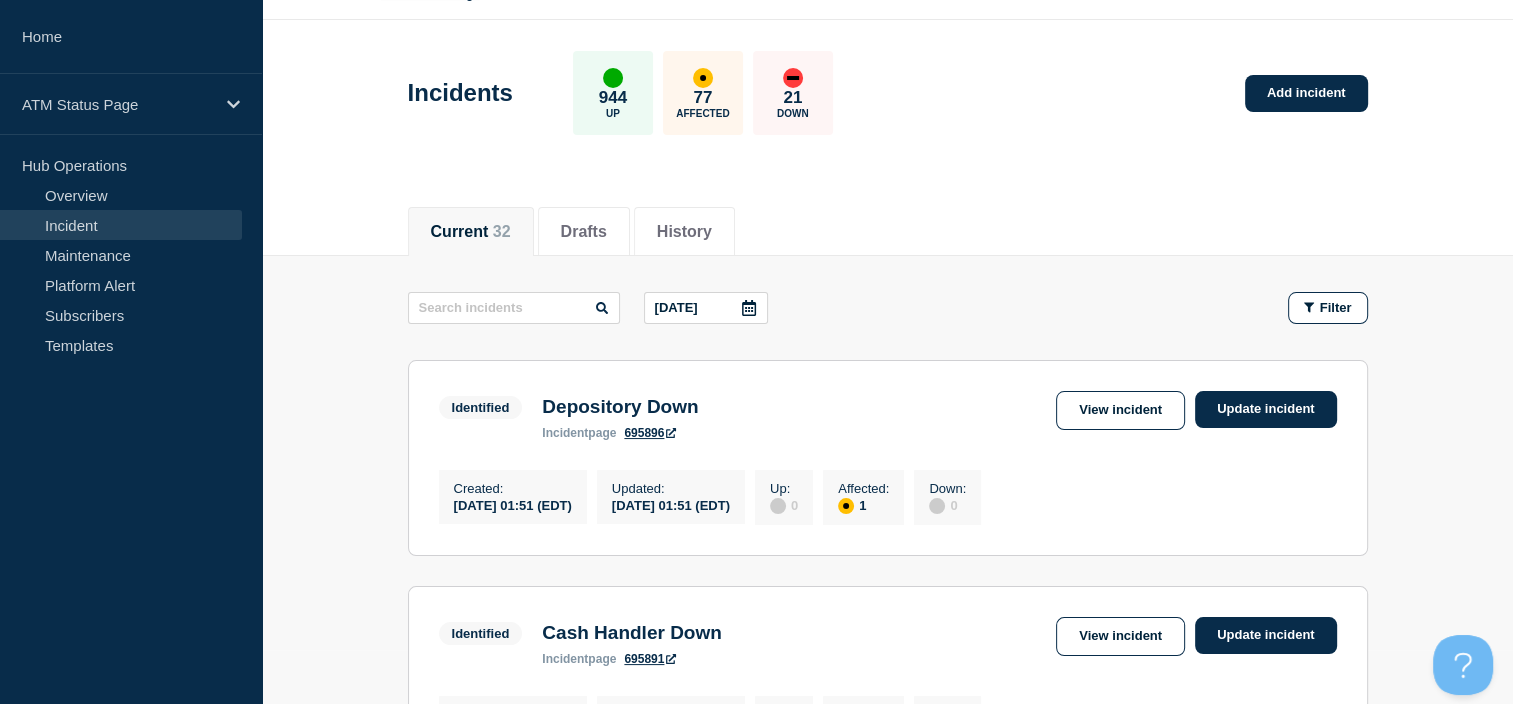scroll, scrollTop: 0, scrollLeft: 0, axis: both 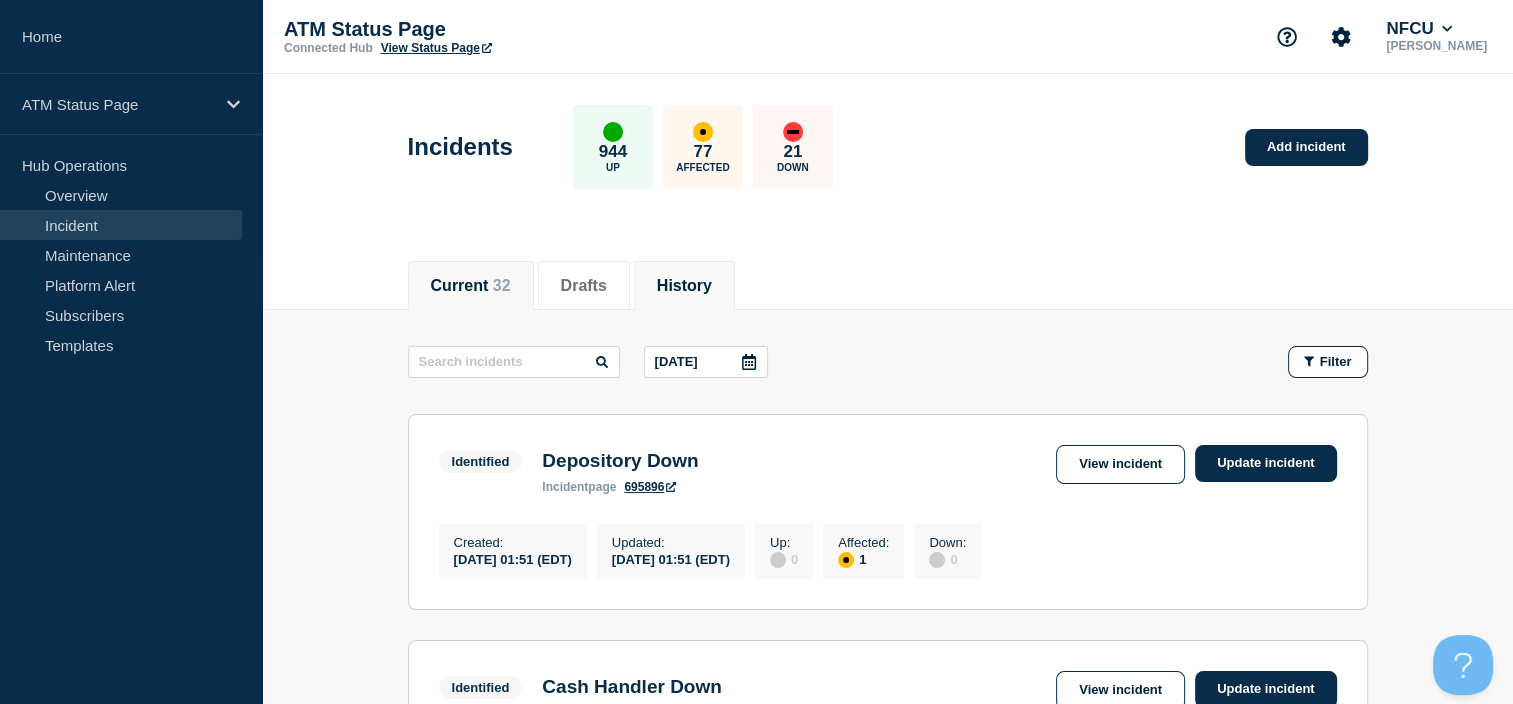 click on "History" 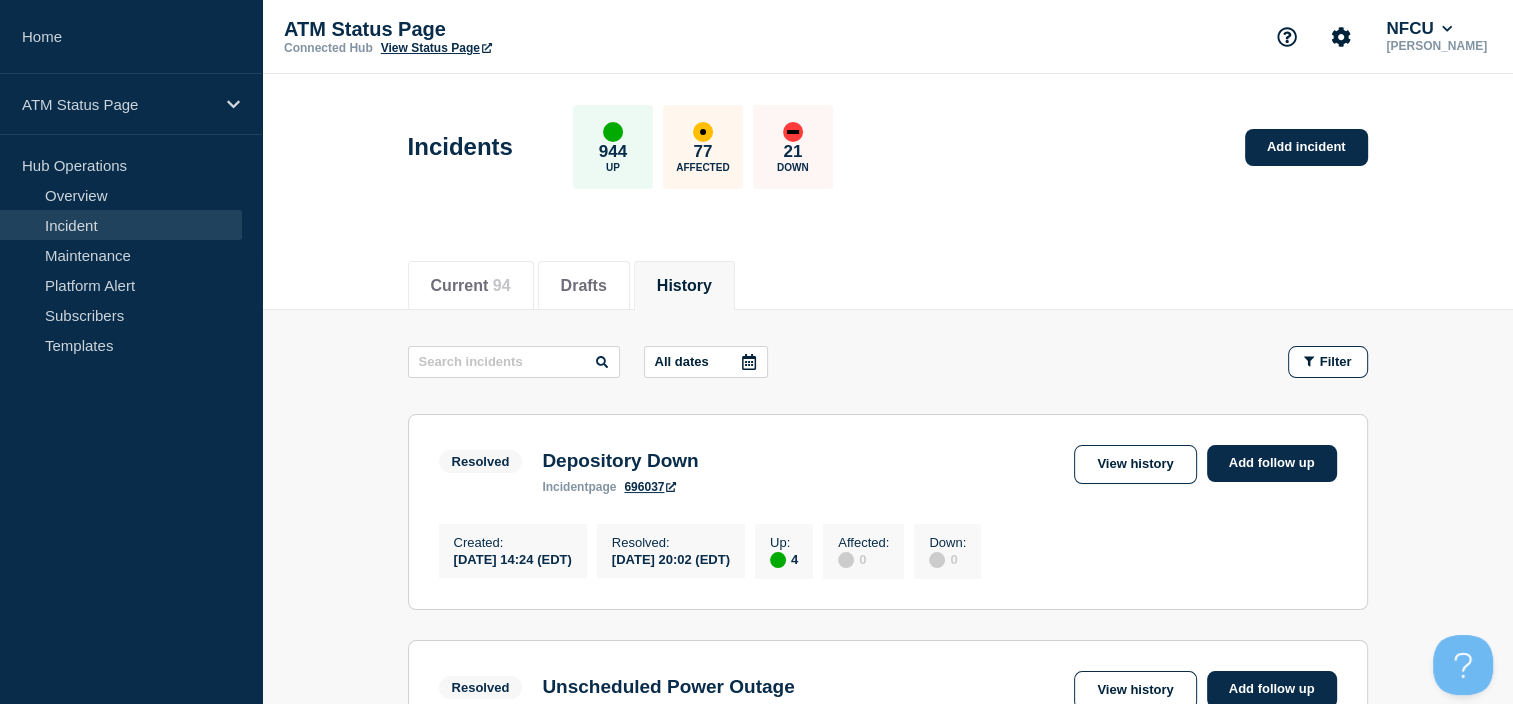 click at bounding box center [749, 362] 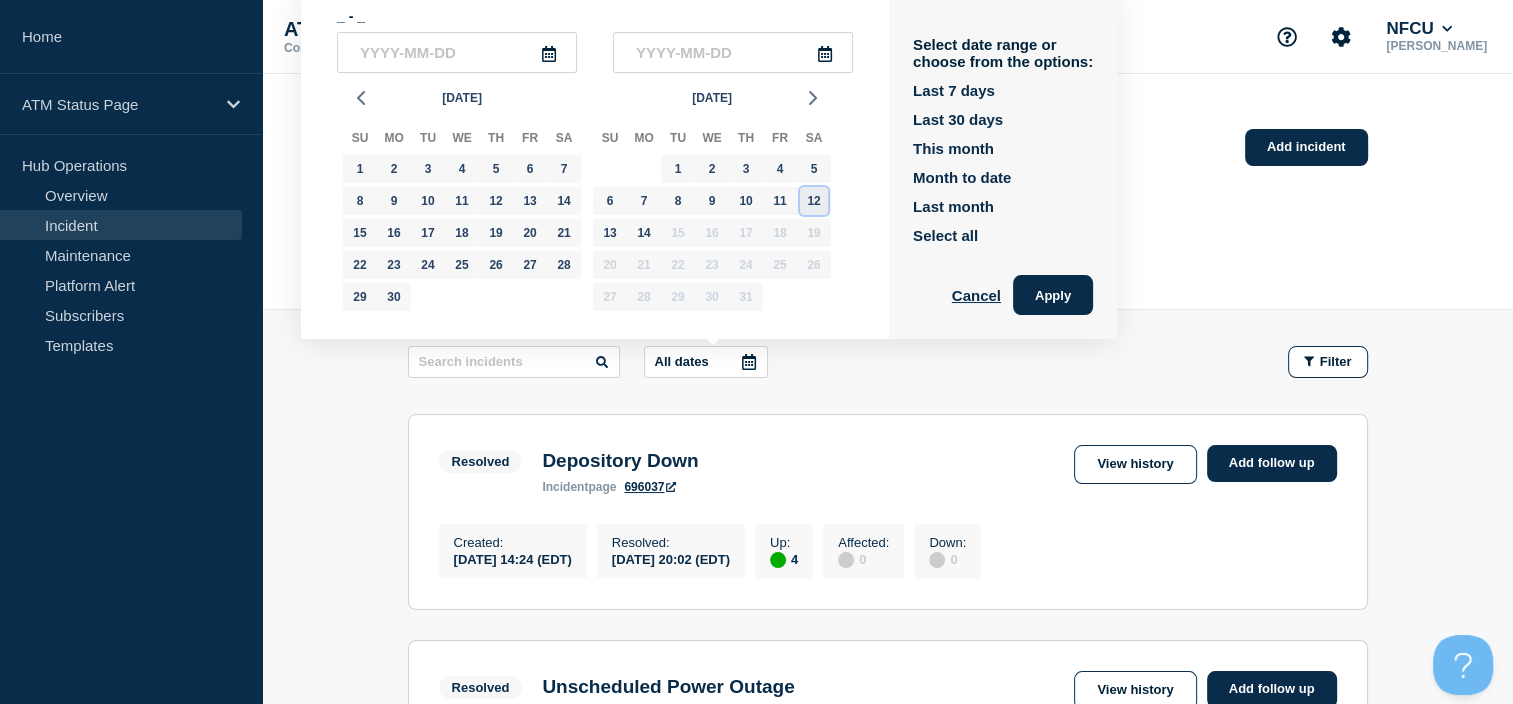 click on "12" 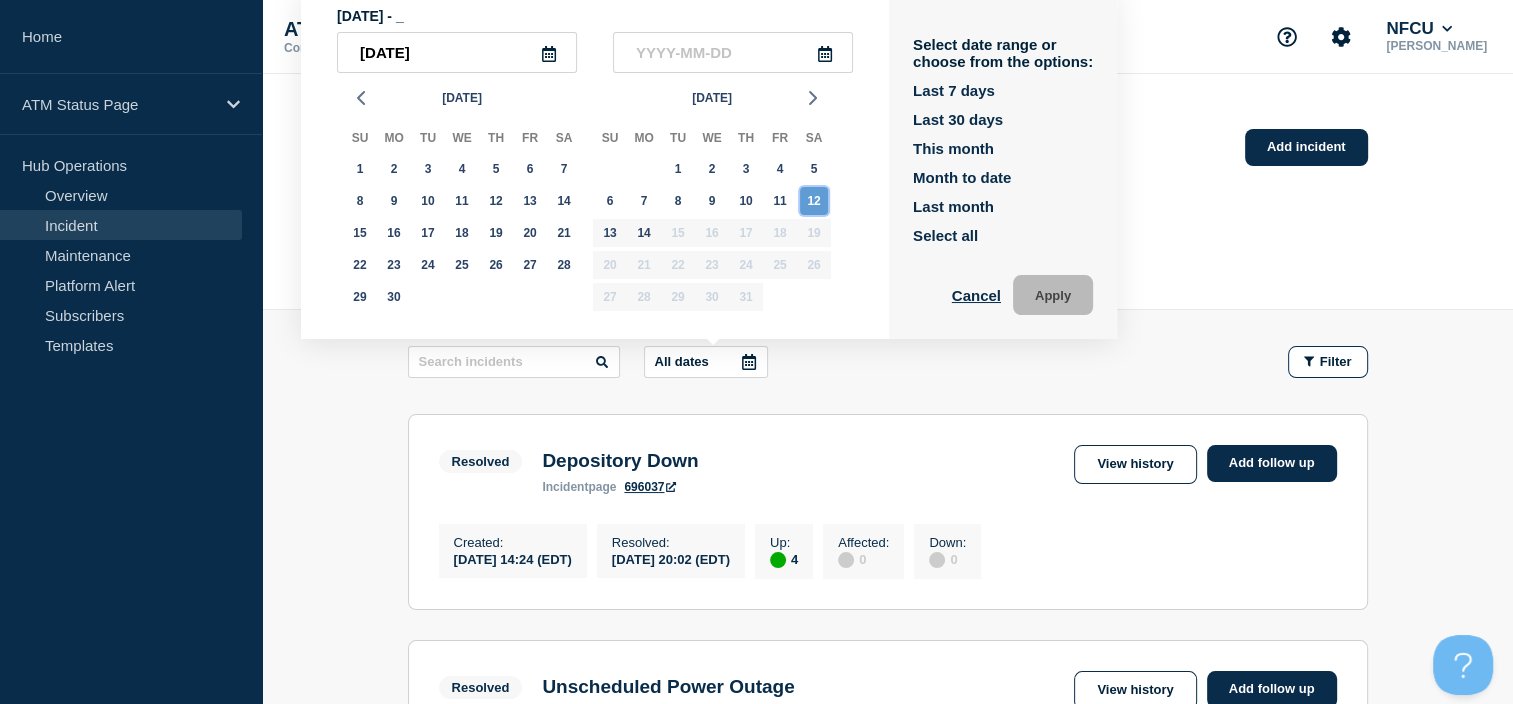 click on "12" 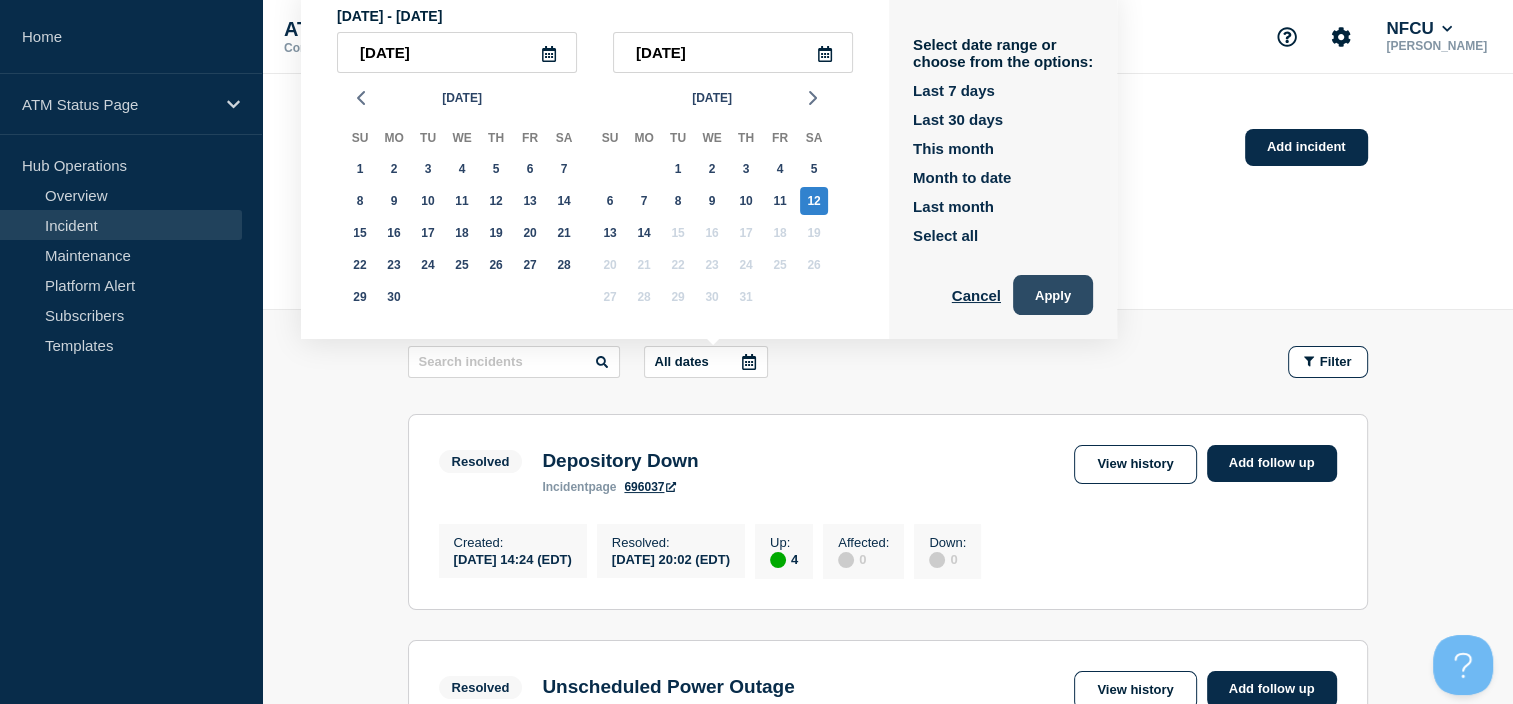 click on "Apply" at bounding box center (1053, 295) 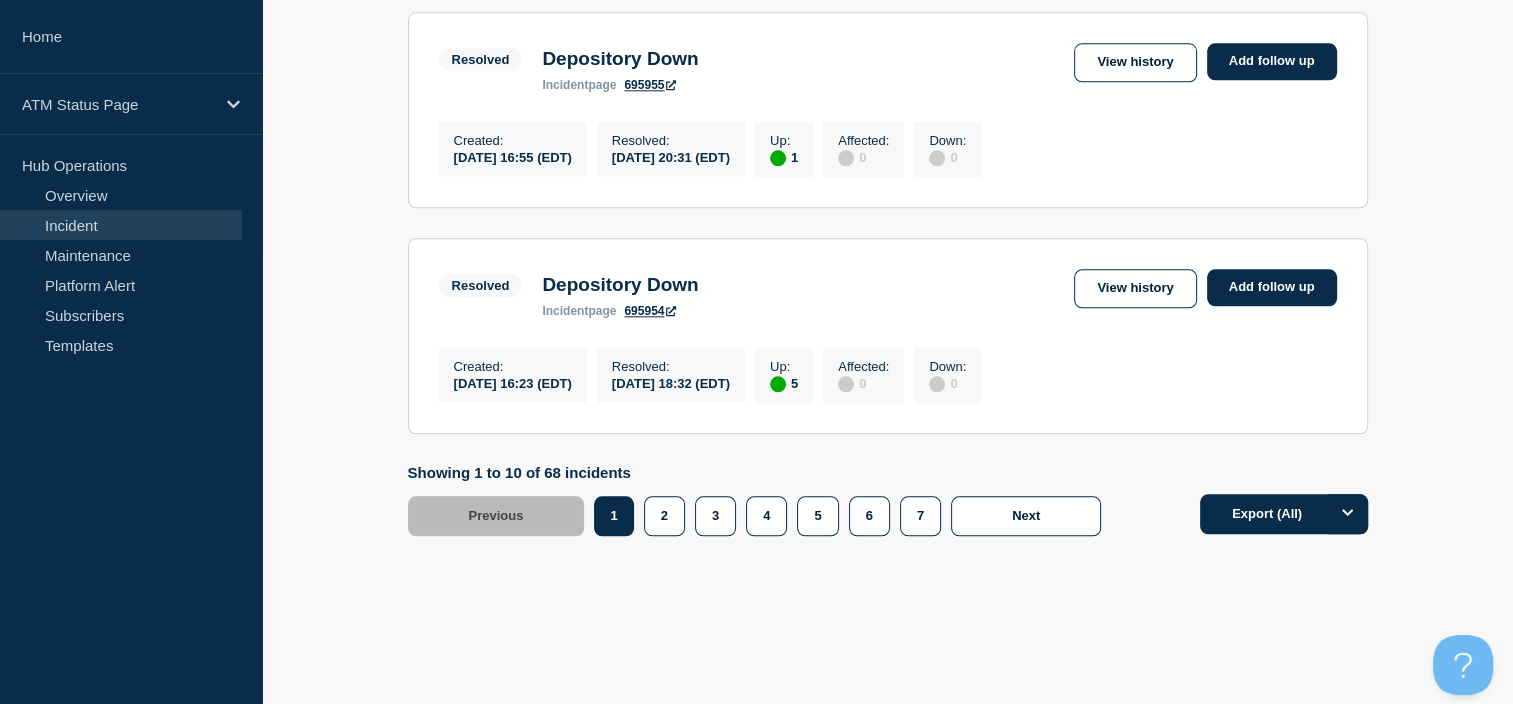 scroll, scrollTop: 2211, scrollLeft: 0, axis: vertical 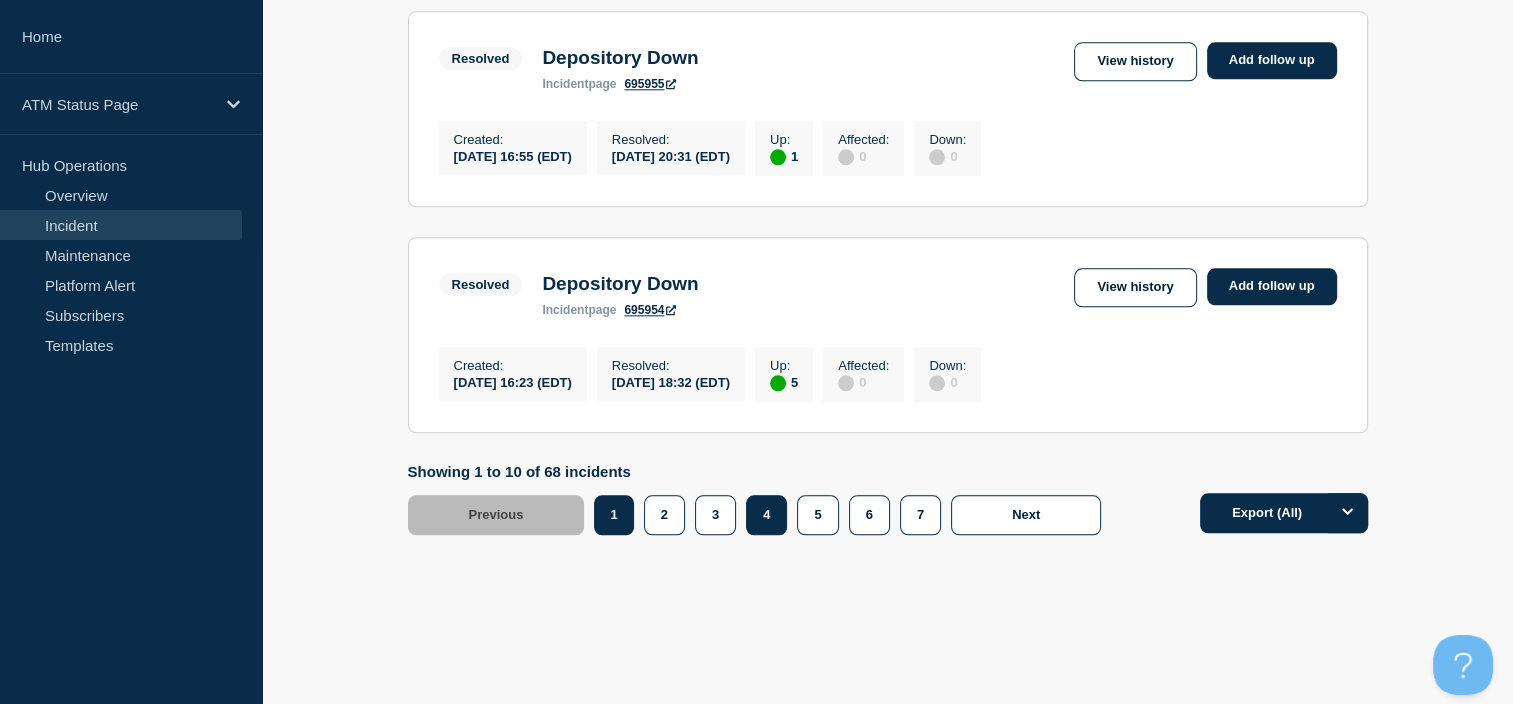 click on "4" at bounding box center [766, 515] 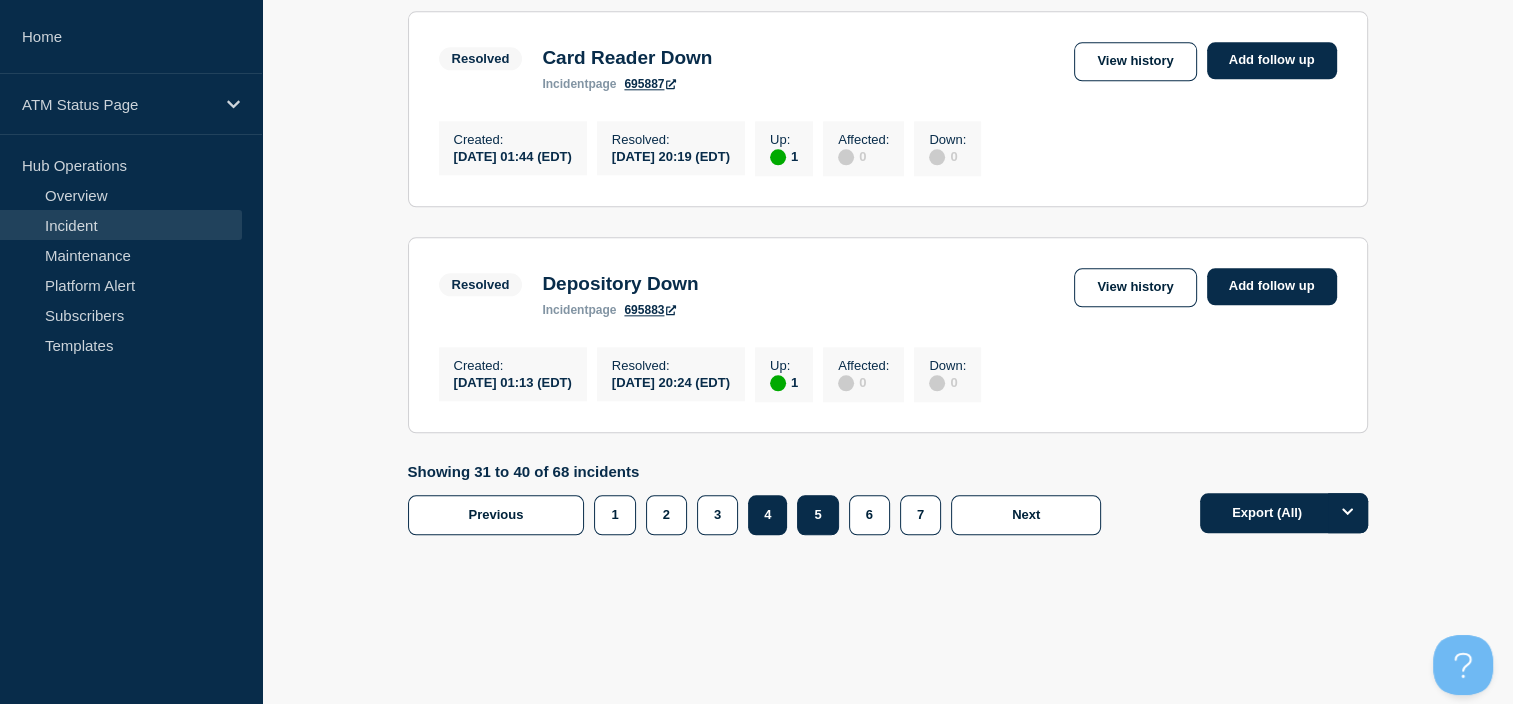 click on "5" at bounding box center (817, 515) 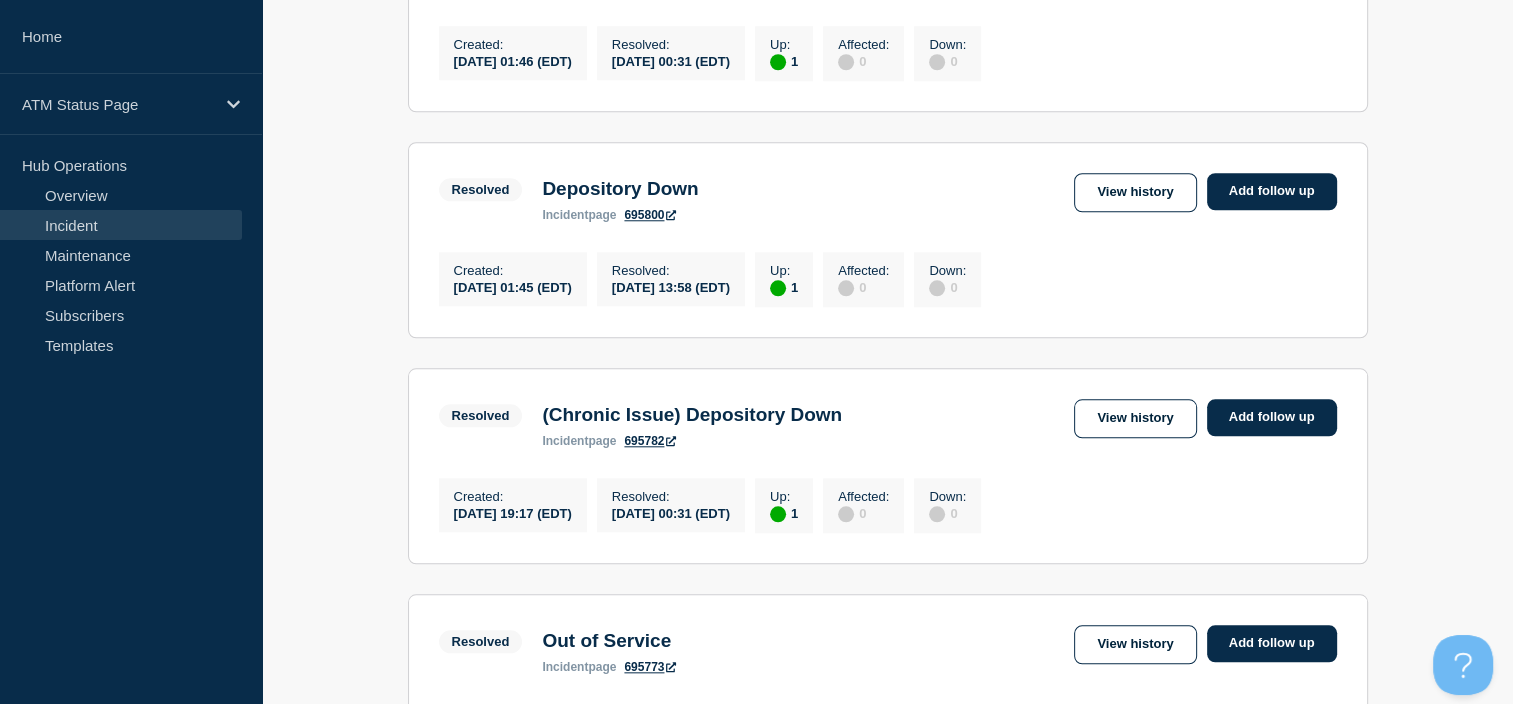 scroll, scrollTop: 1855, scrollLeft: 0, axis: vertical 